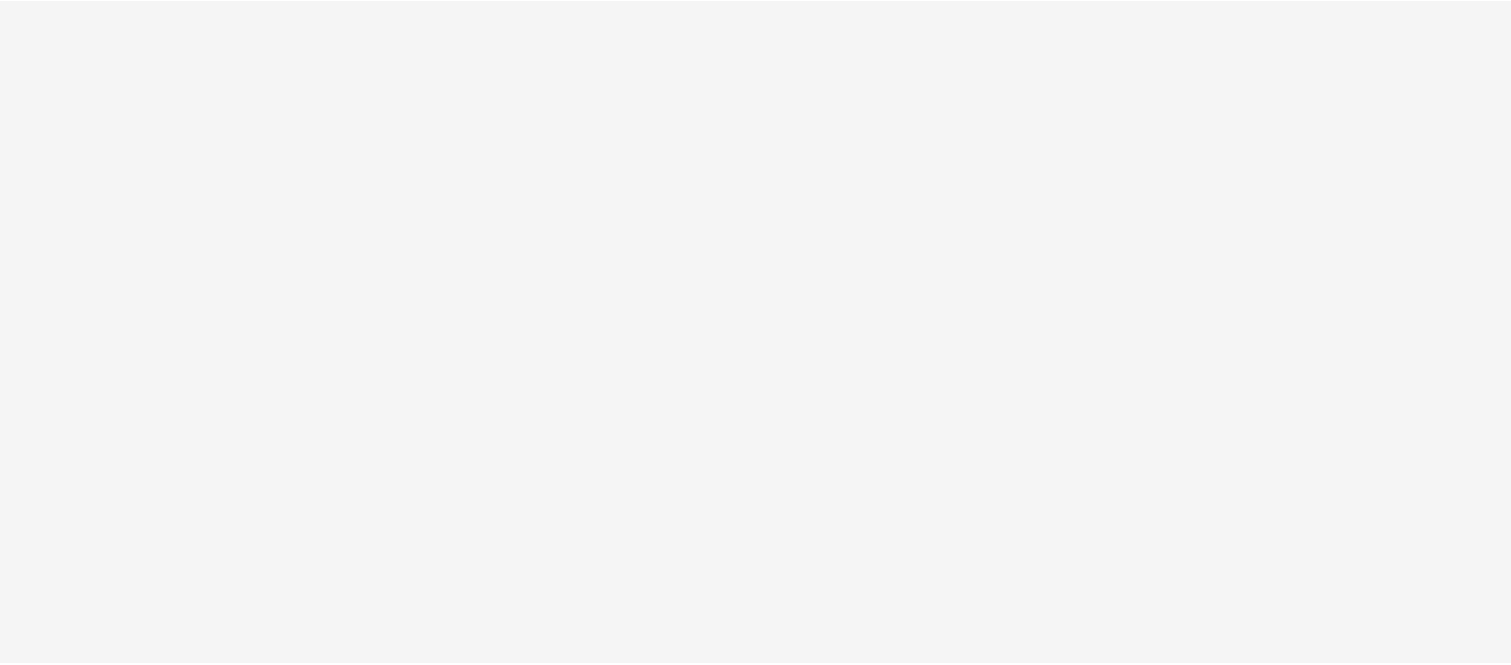 scroll, scrollTop: 0, scrollLeft: 0, axis: both 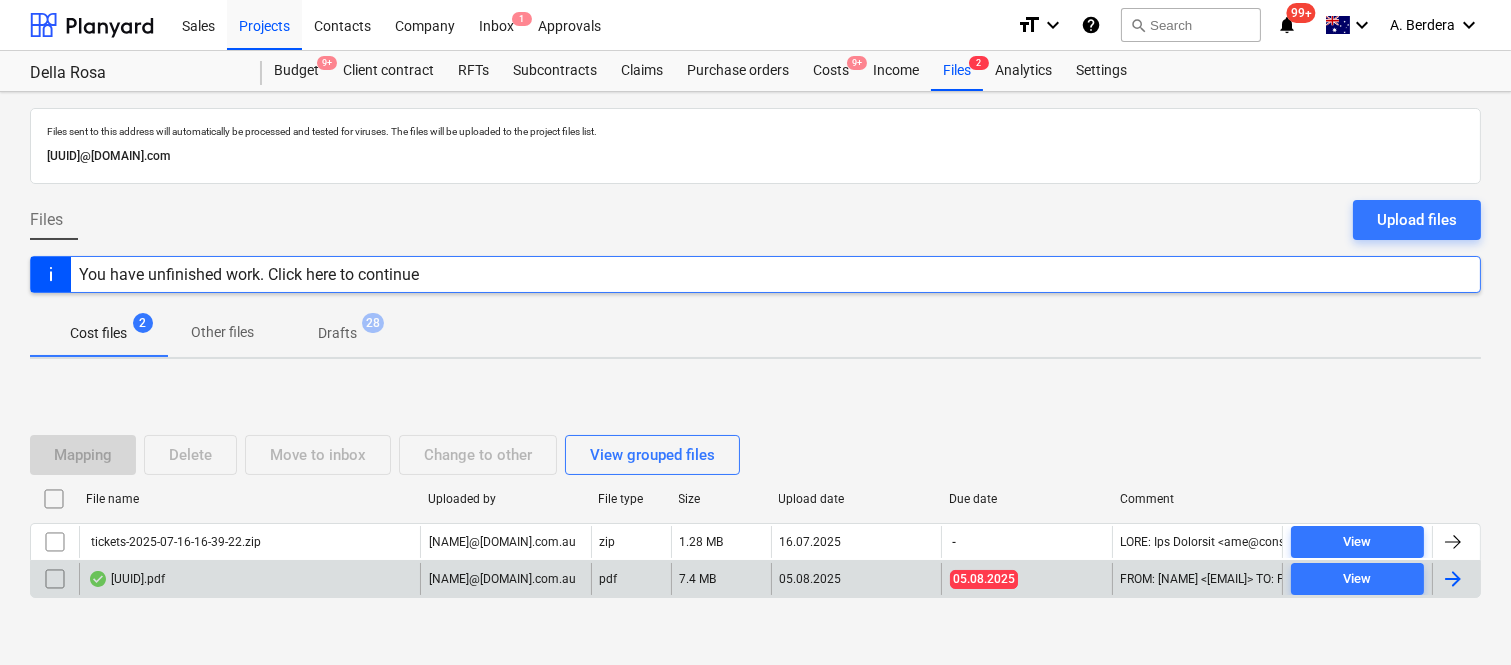 click on "[UUID].pdf" at bounding box center [126, 579] 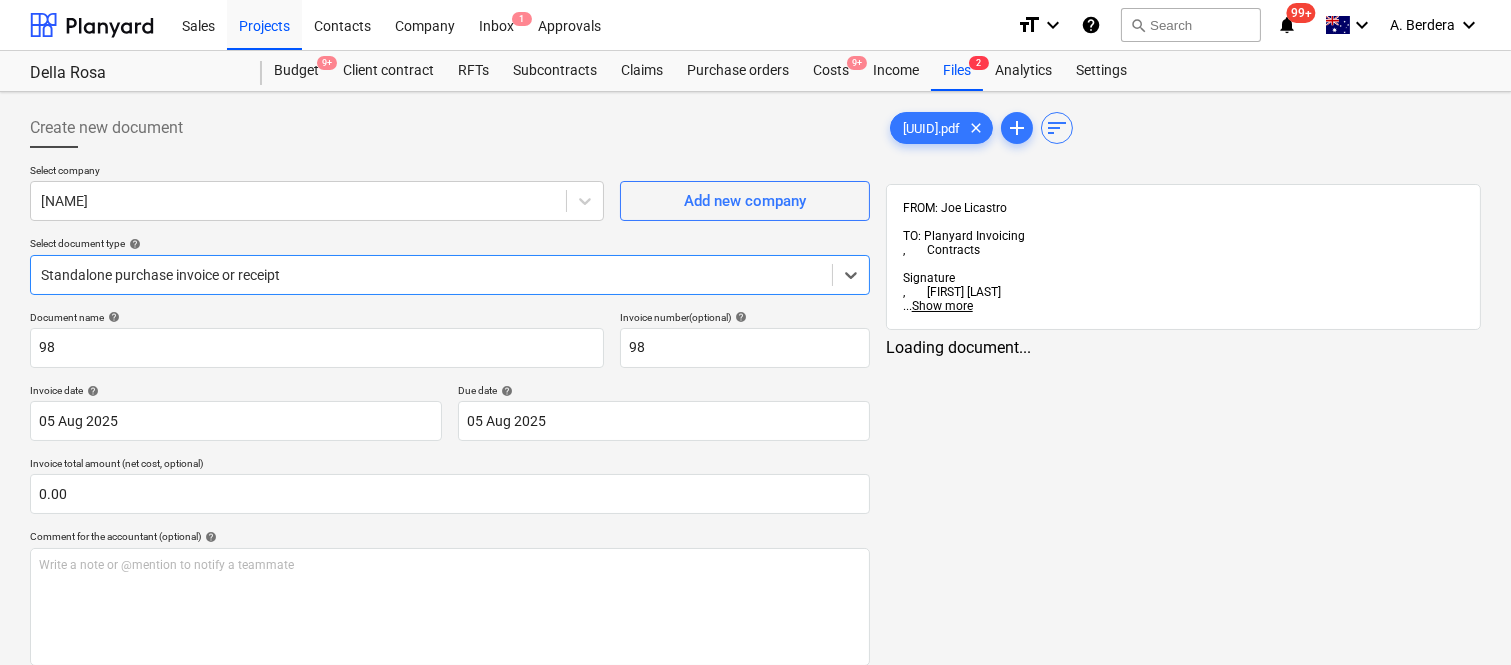 type on "98" 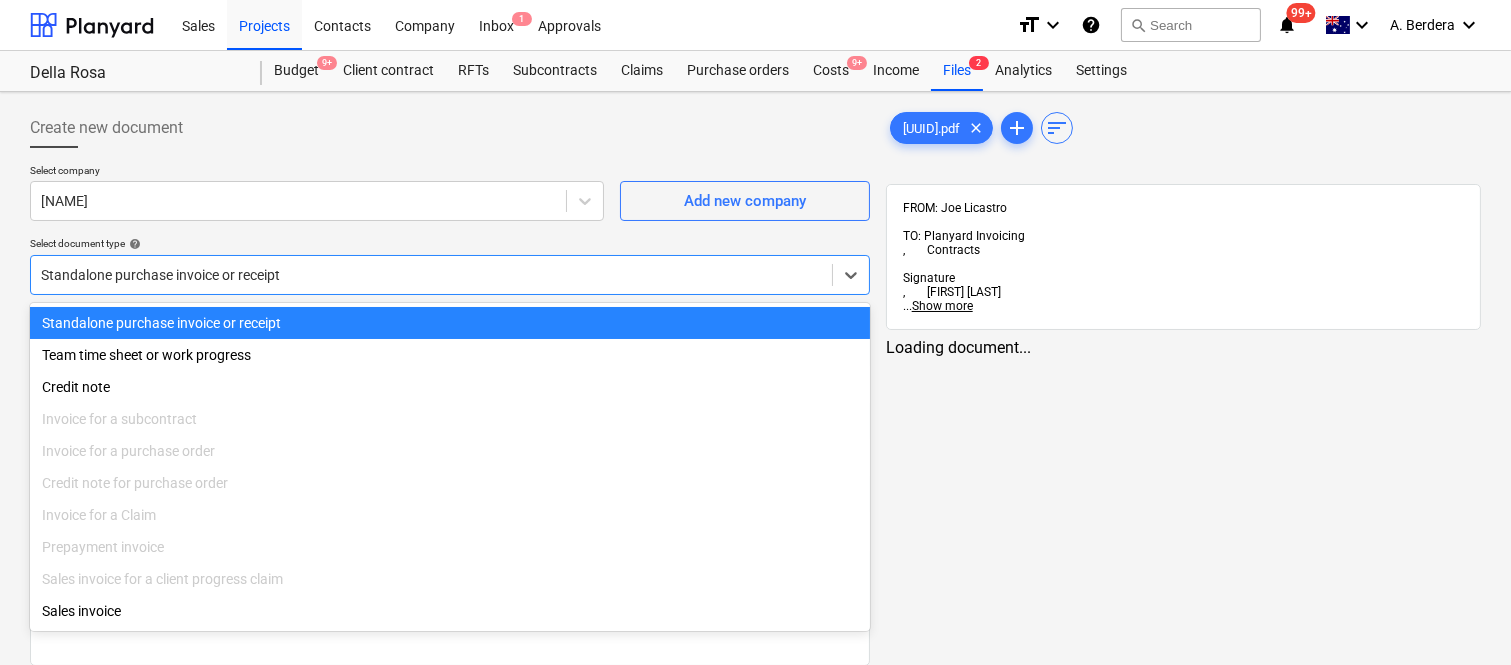 click at bounding box center [431, 275] 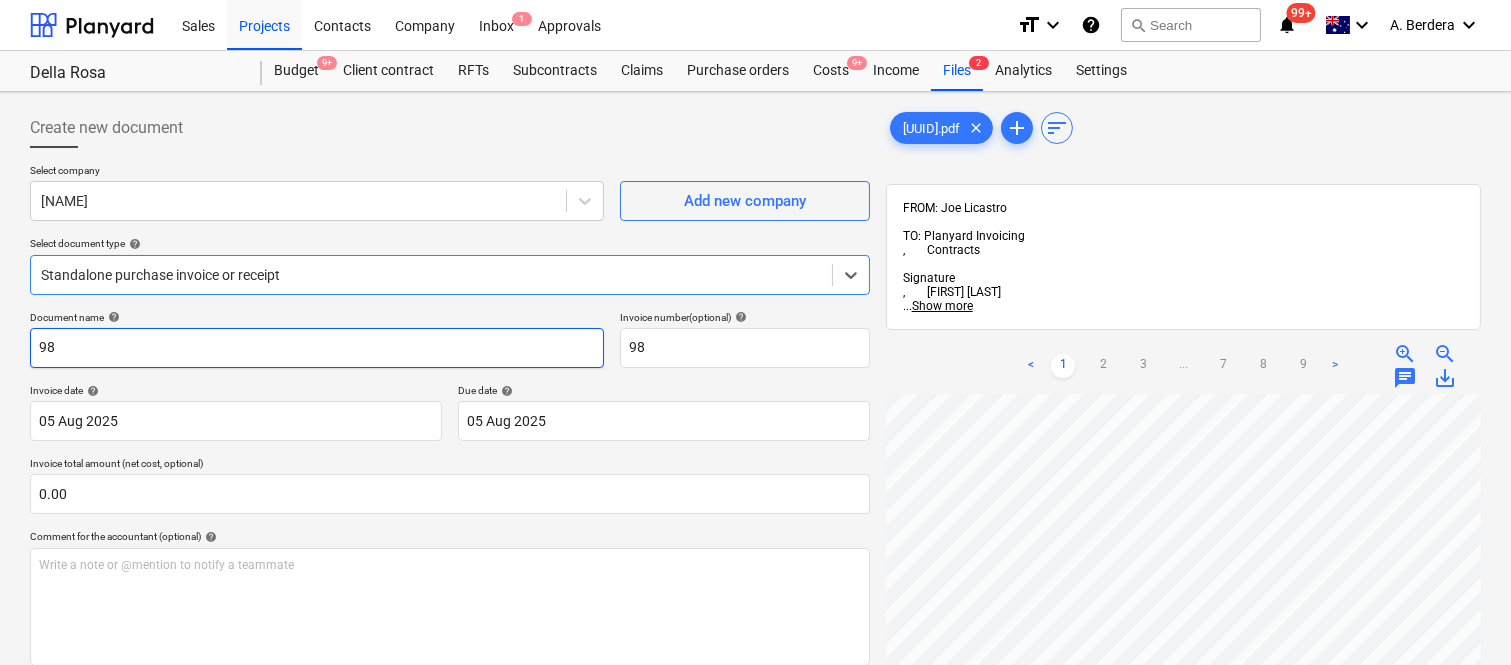 click on "98" at bounding box center (317, 348) 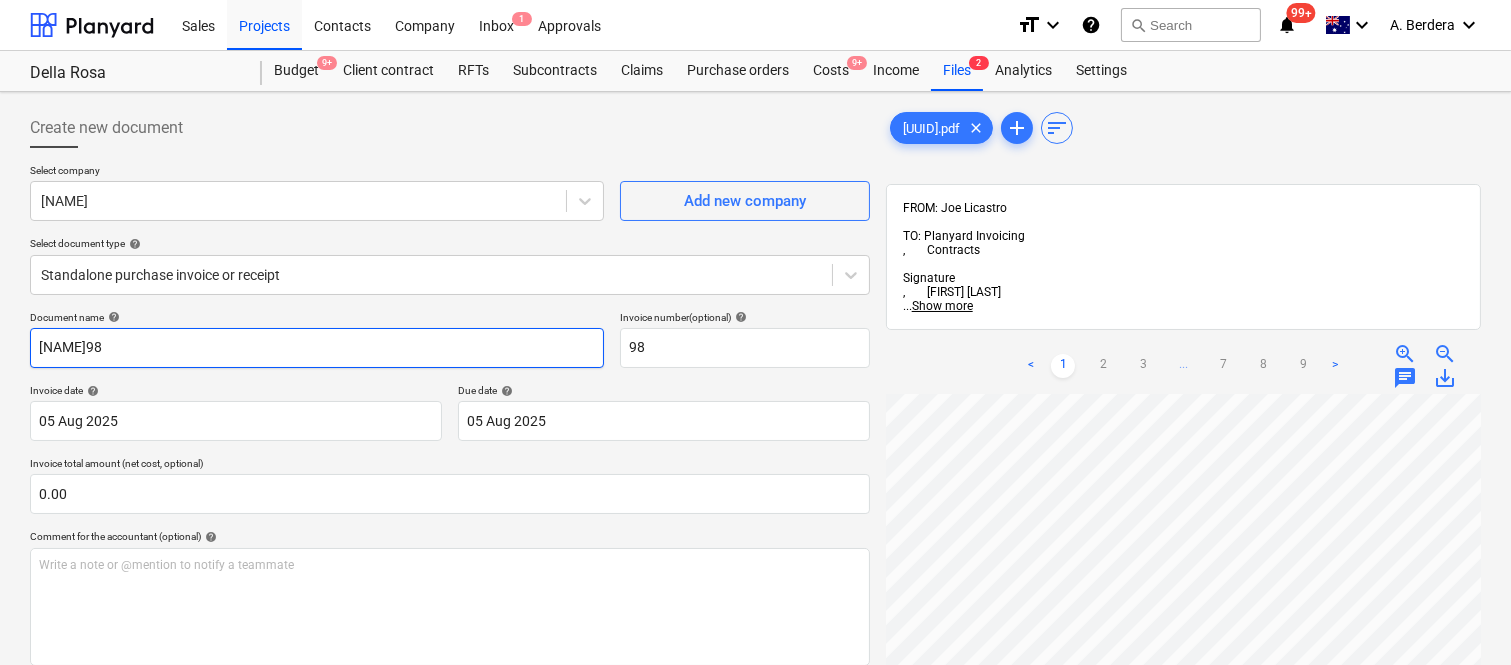 type on "[NAME]98" 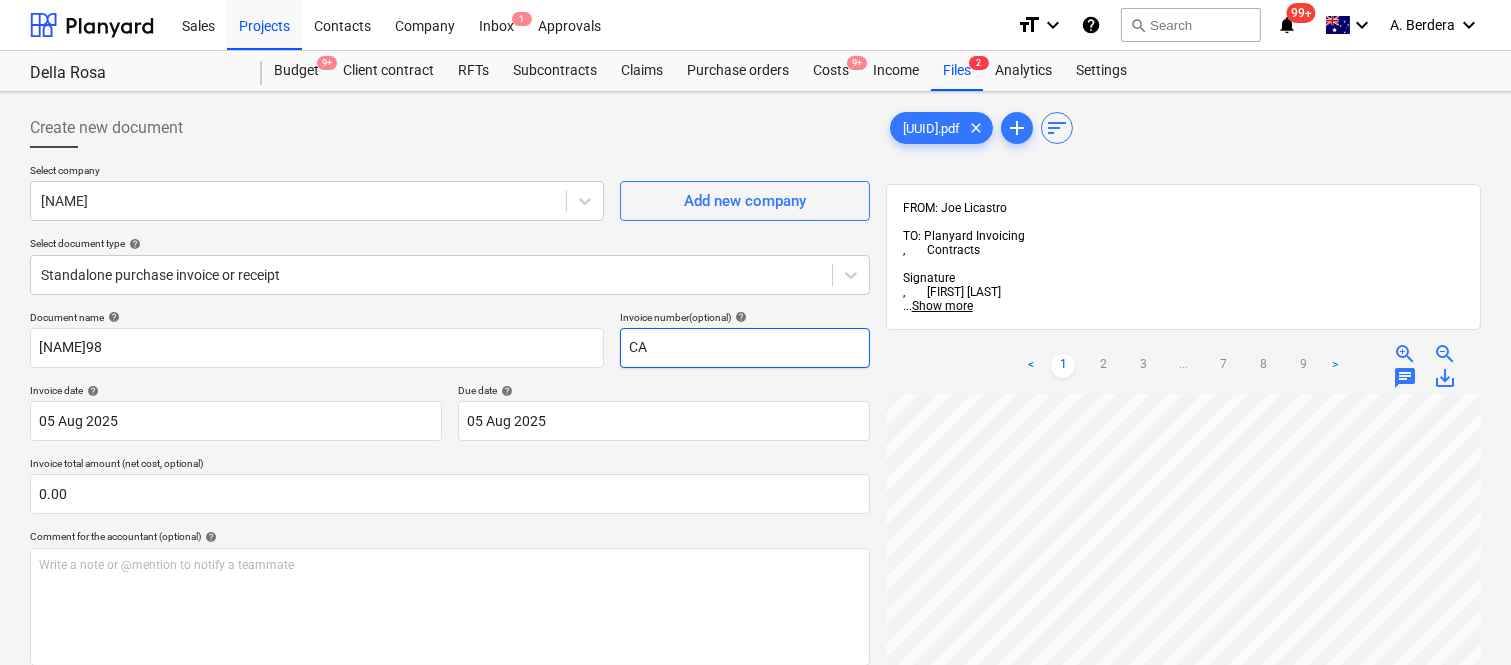 click on "CA" at bounding box center [745, 348] 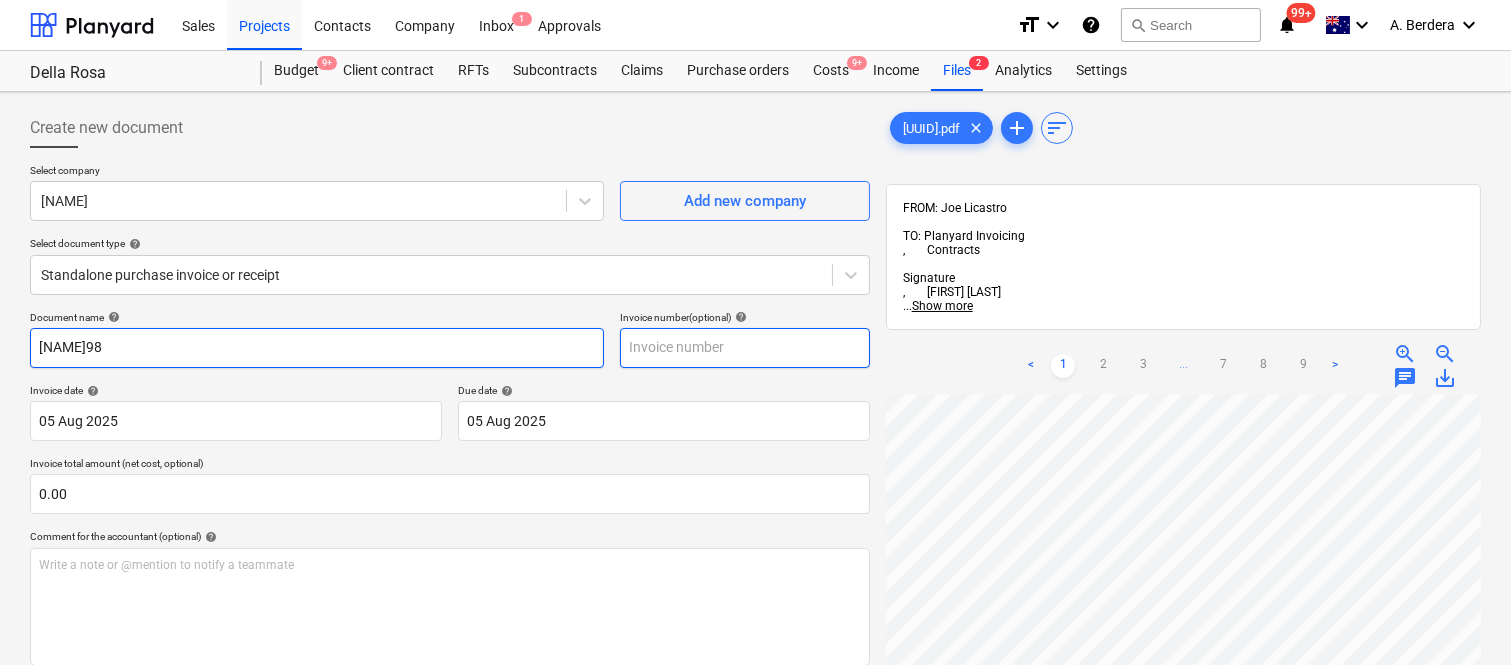 type 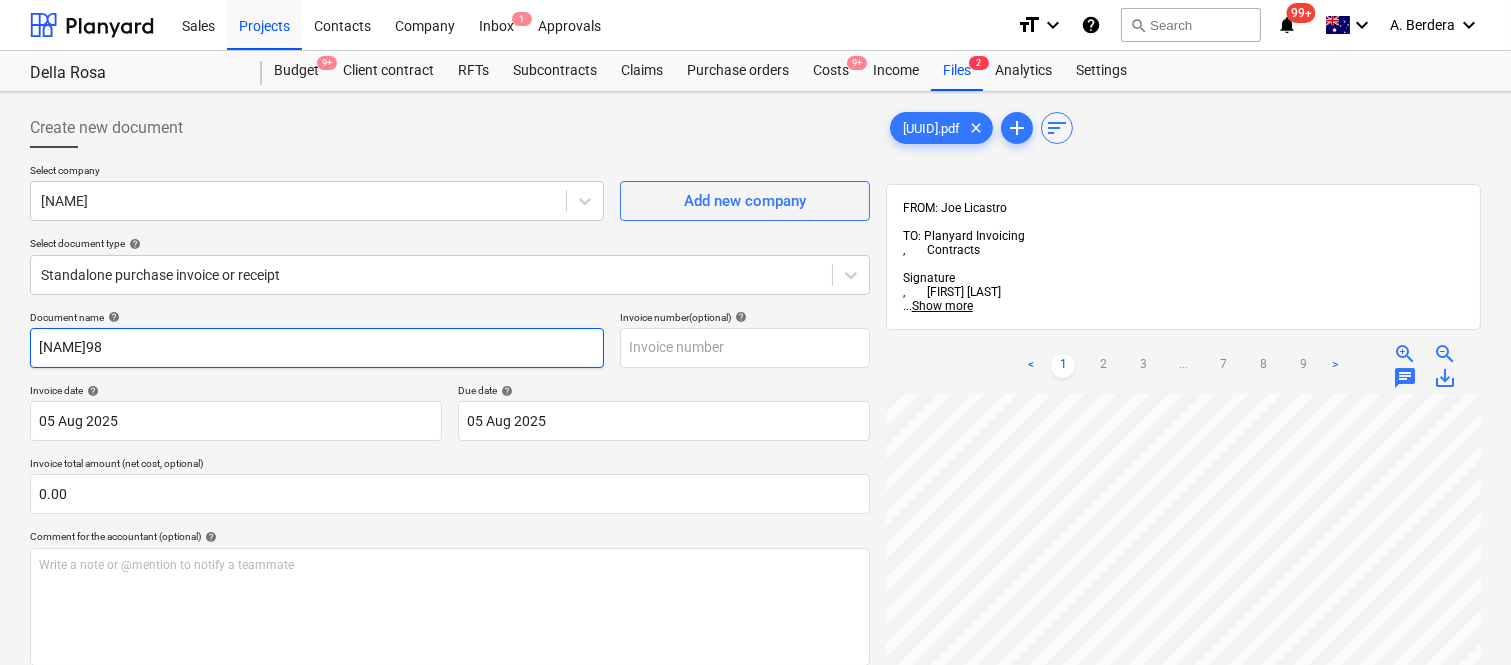 click on "[NAME]98" at bounding box center (317, 348) 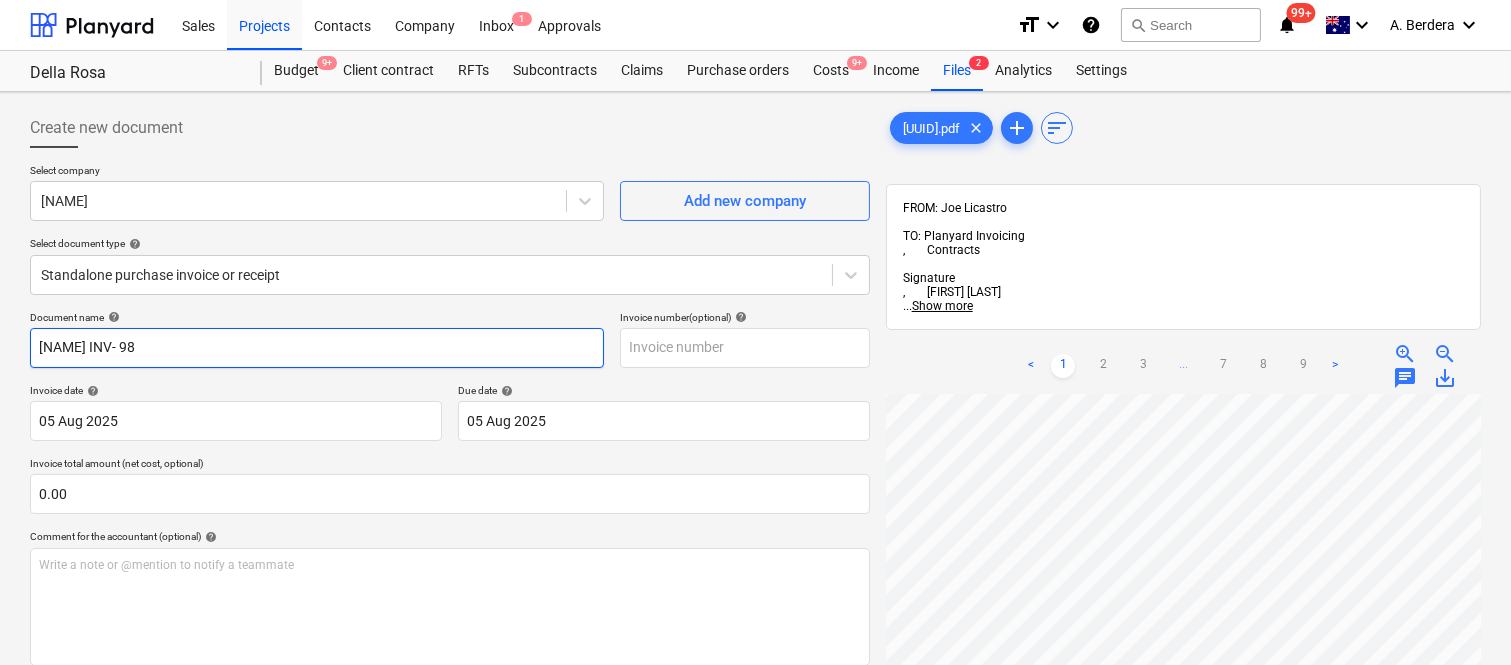 scroll, scrollTop: 0, scrollLeft: 0, axis: both 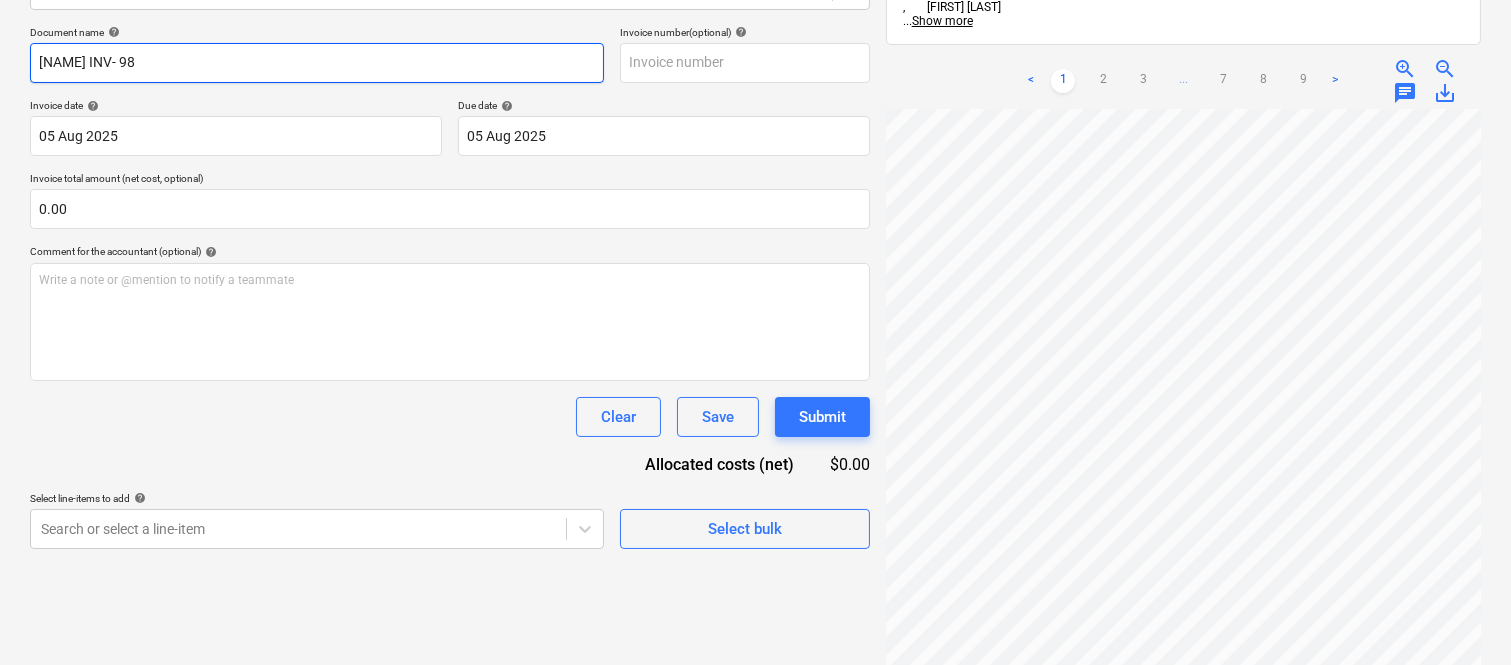 type on "[NAME] INV- 98" 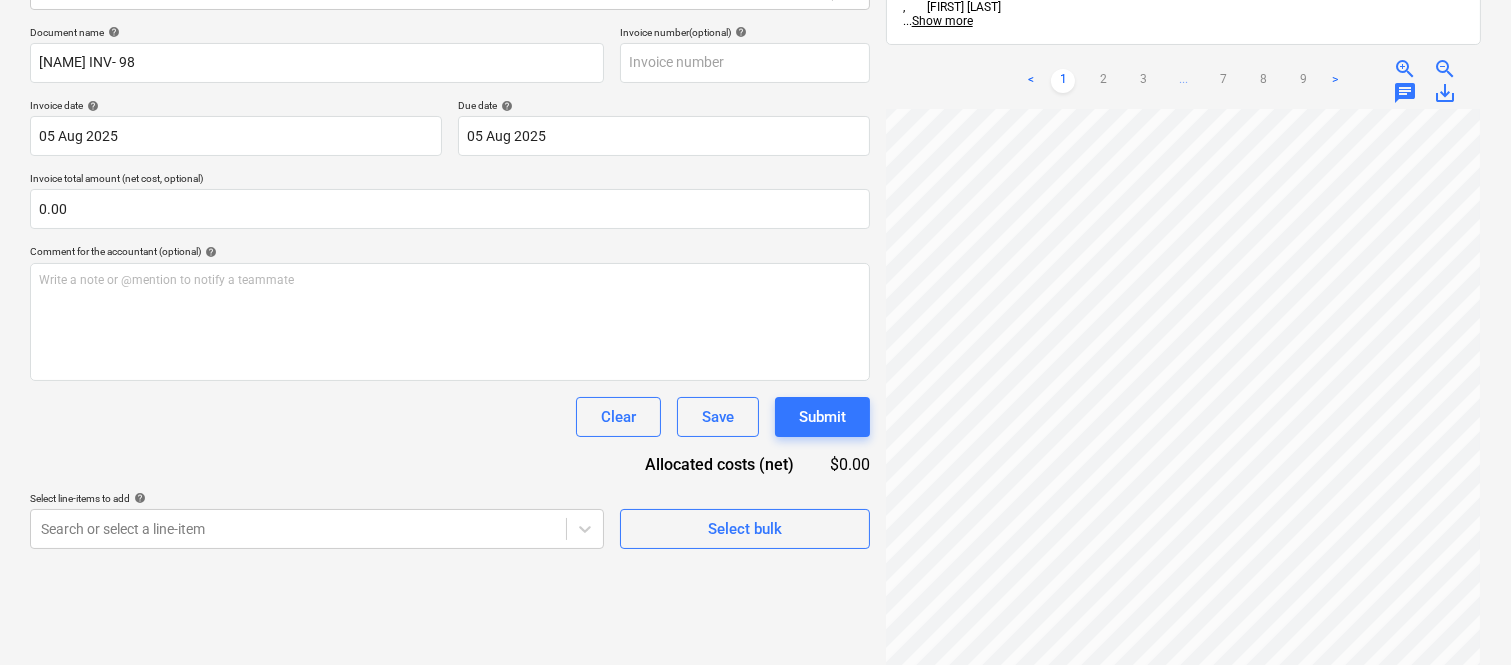 scroll, scrollTop: 0, scrollLeft: 306, axis: horizontal 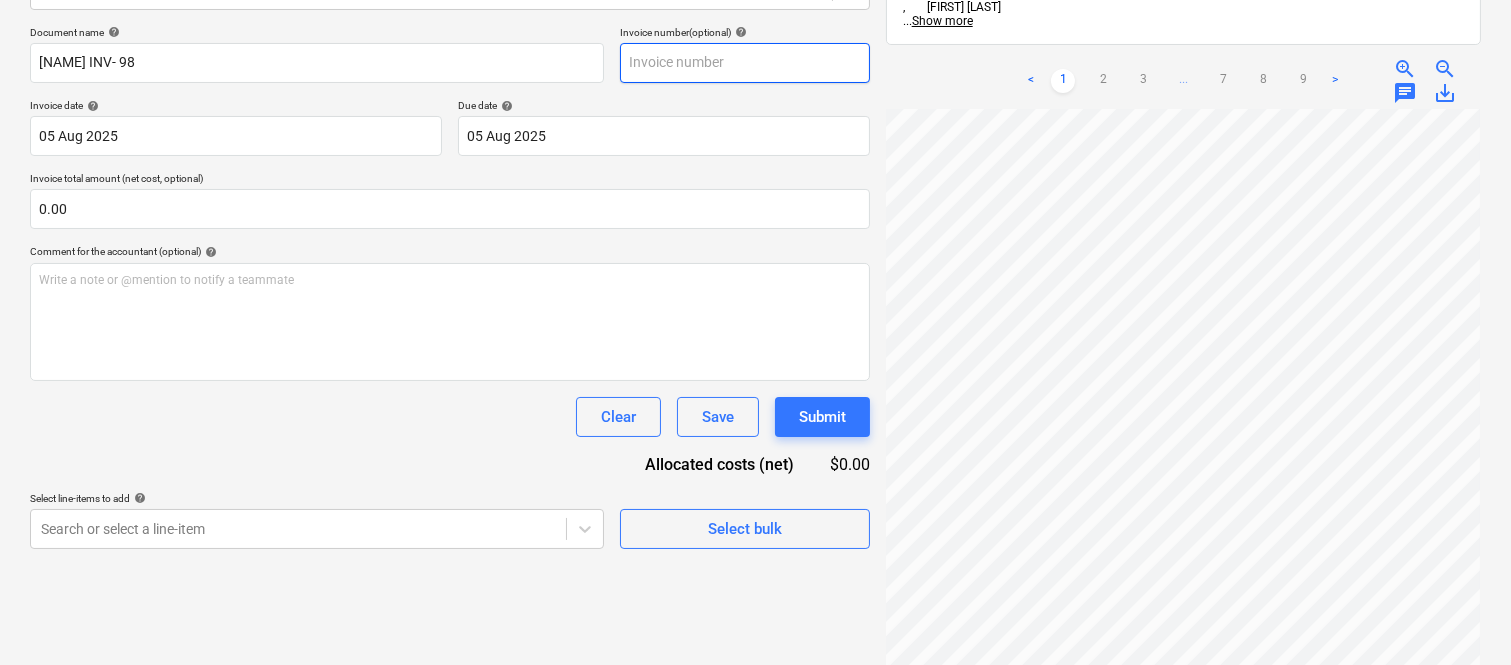 click at bounding box center [745, 63] 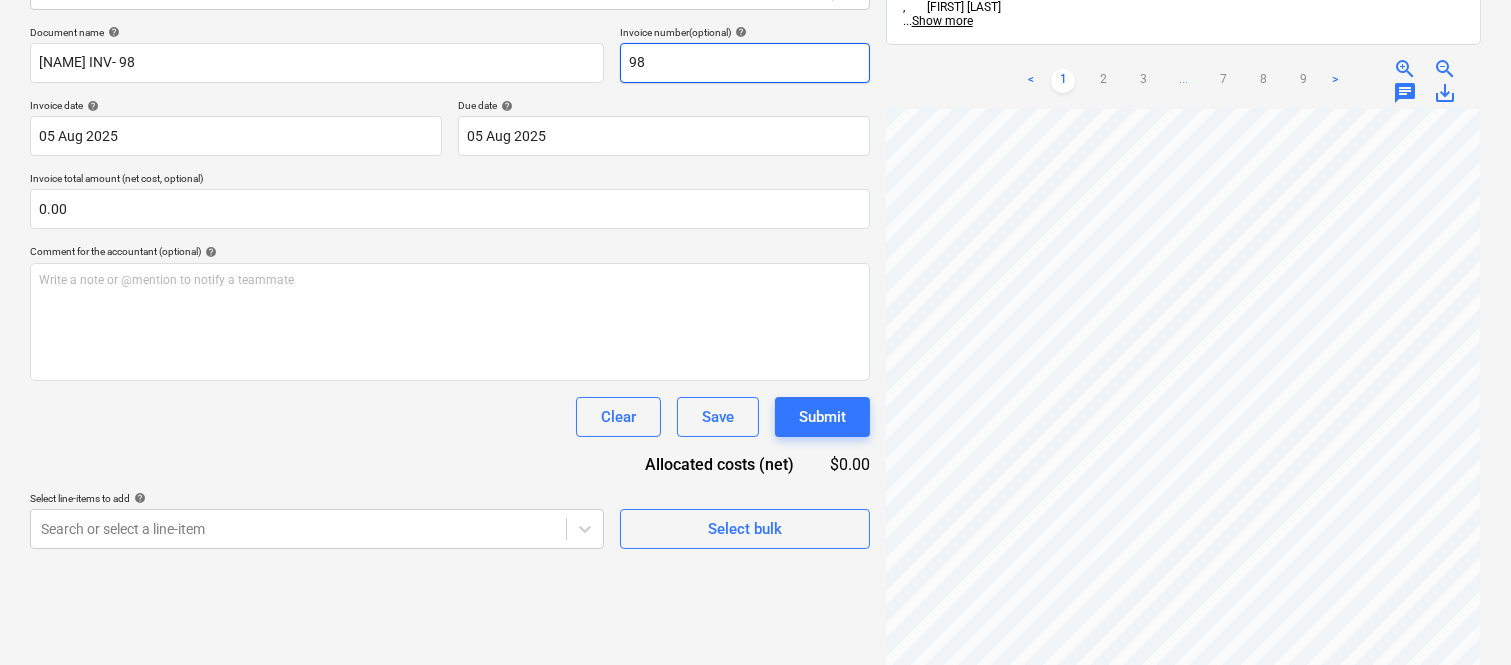 scroll, scrollTop: 667, scrollLeft: 306, axis: both 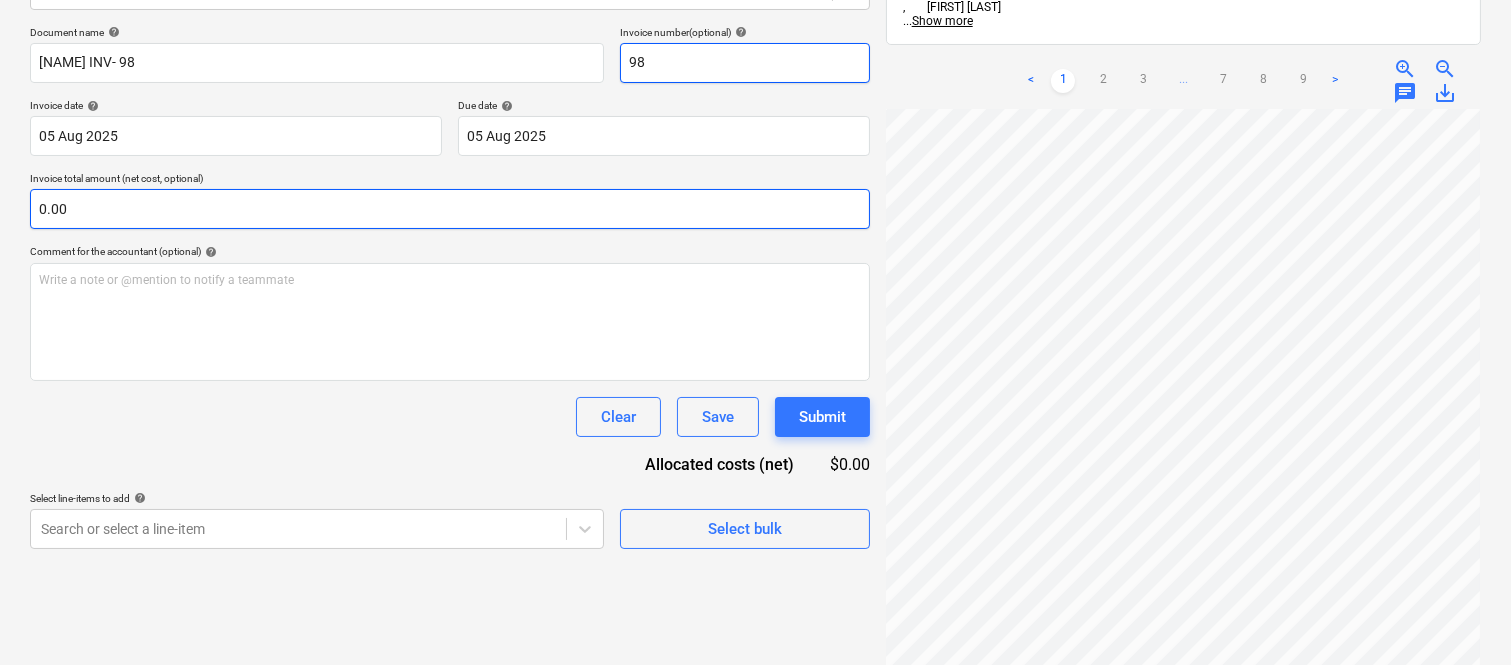 type on "98" 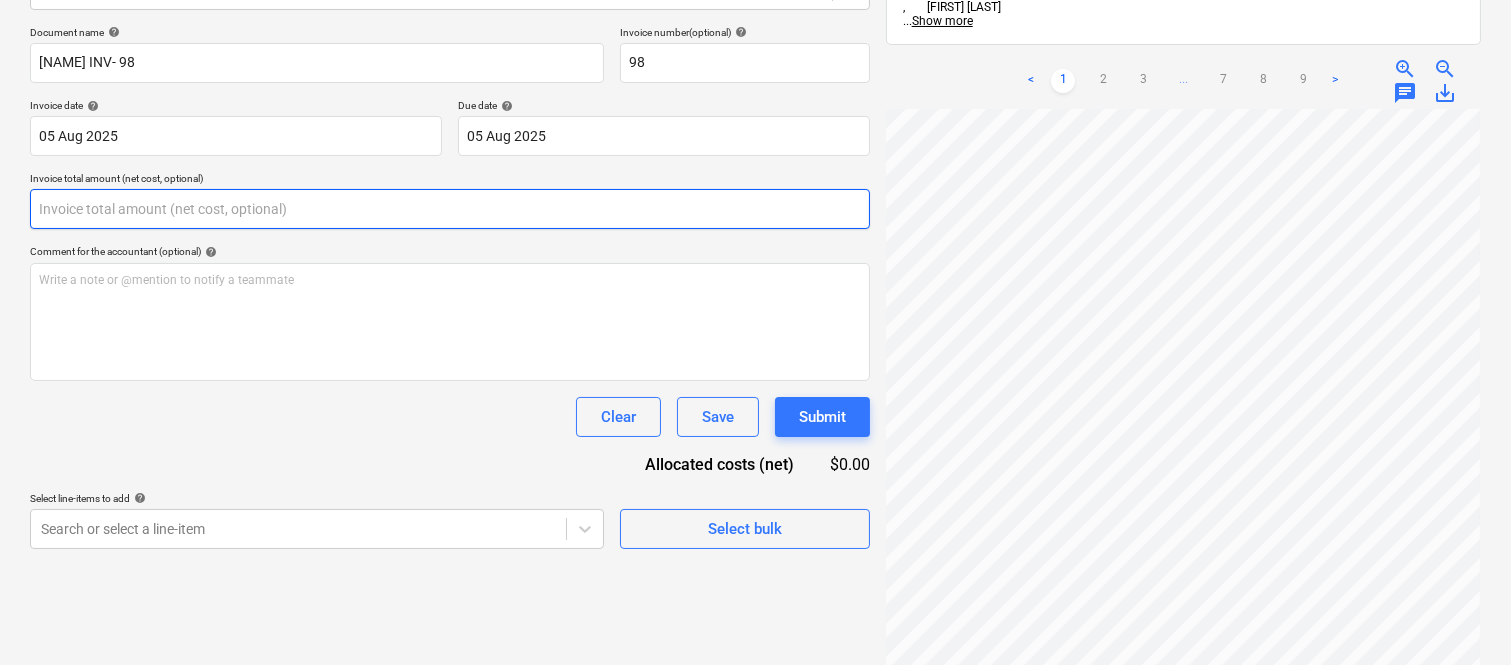 click at bounding box center [450, 209] 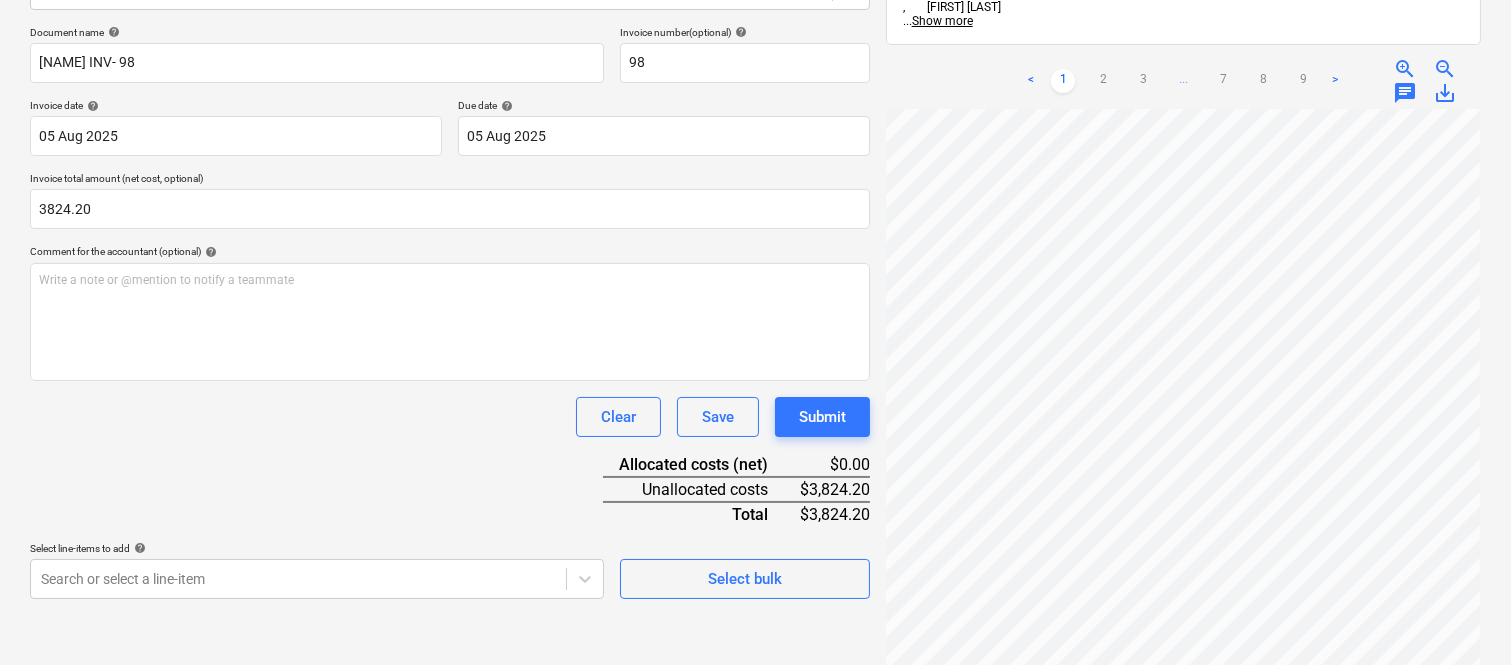 type on "3,824.20" 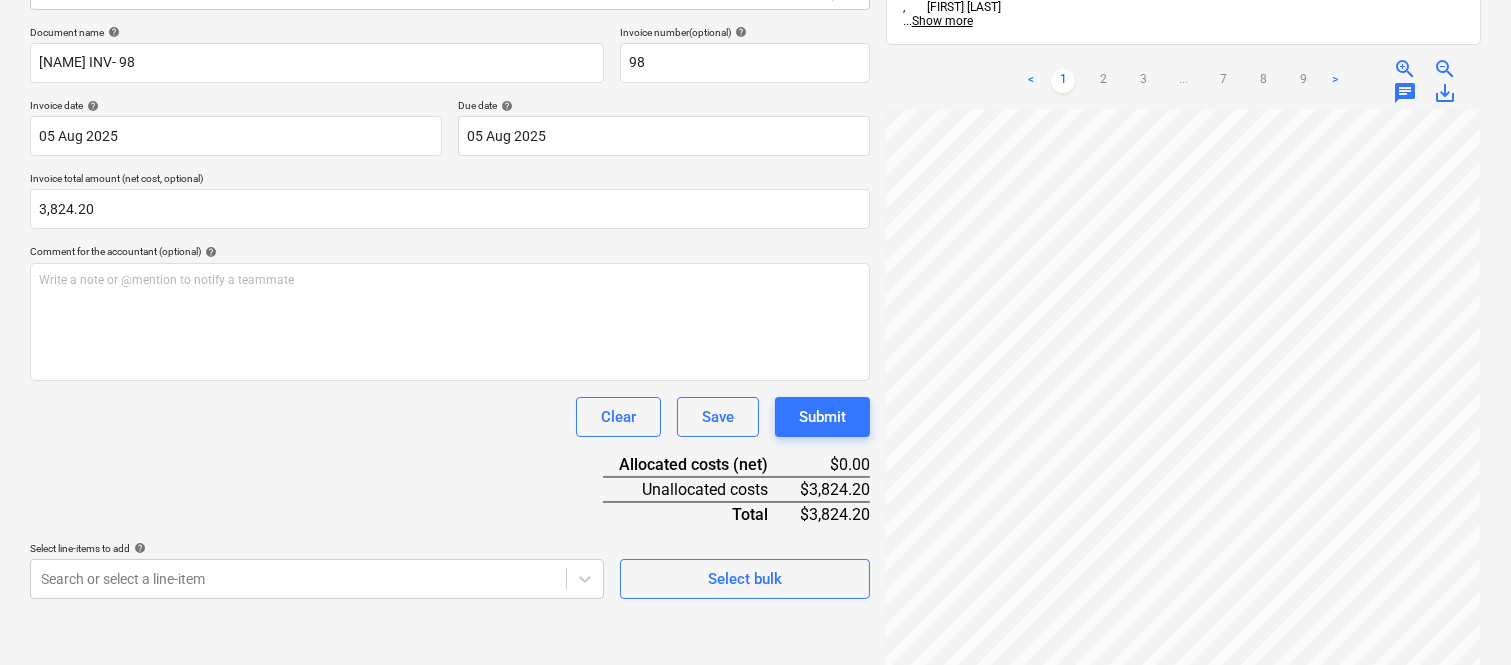 click on "Document name help CAMERON BROWN INV- 98 Invoice number  (optional) help 98 Invoice date help 05 Aug 2025 05.08.2025 Press the down arrow key to interact with the calendar and
select a date. Press the question mark key to get the keyboard shortcuts for changing dates. Due date help 05 Aug 2025 05.08.2025 Press the down arrow key to interact with the calendar and
select a date. Press the question mark key to get the keyboard shortcuts for changing dates. Invoice total amount (net cost, optional) 3,824.20 Comment for the accountant (optional) help ﻿ Clear Save Submit $0.00 $3,824.20 <" at bounding box center (450, 312) 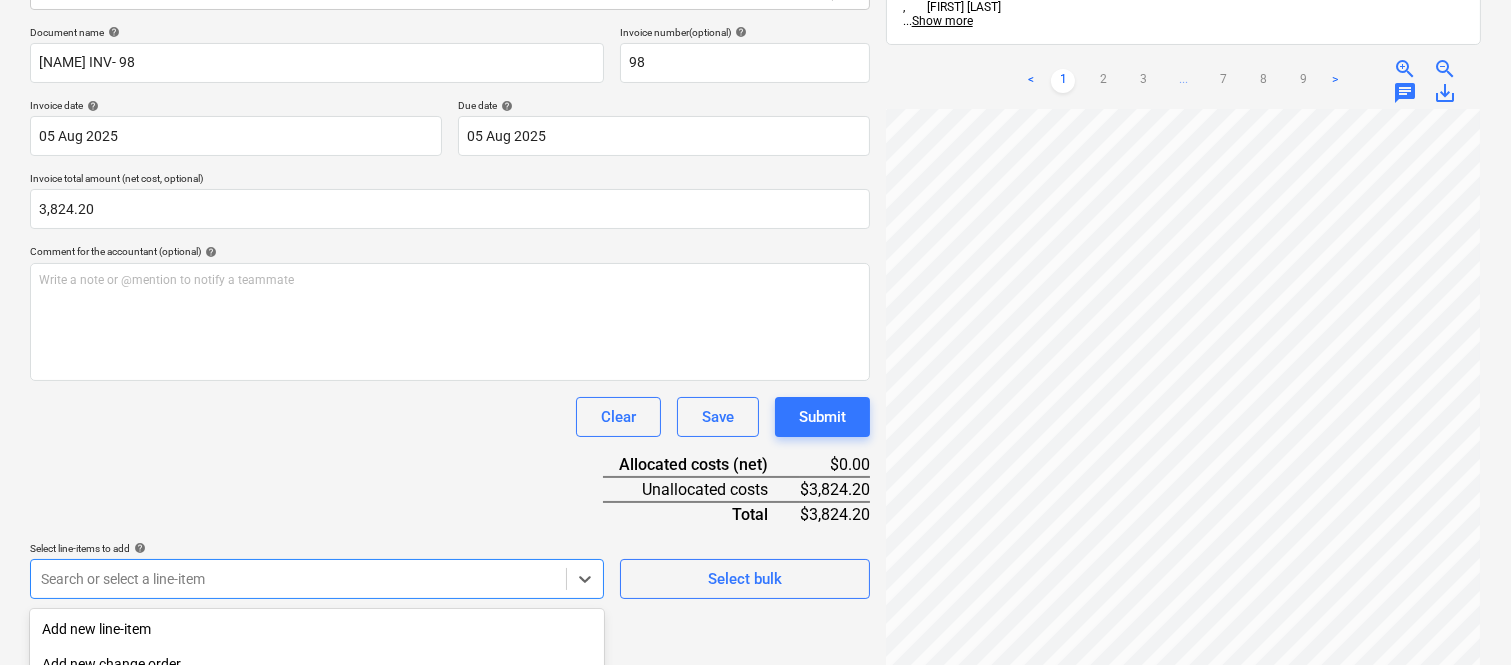 click on "Sales Projects Contacts Company Inbox 1 Approvals format_size keyboard_arrow_down help search Search notifications 99+ keyboard_arrow_down A. Berdera keyboard_arrow_down Della Rosa Budget 9+ Client contract RFTs Subcontracts Claims Purchase orders Costs 9+ Income Files 2 Analytics Settings Create new document Select company [NAME]   Add new company Select document type help Standalone purchase invoice or receipt Document name help CAMERON BROWN INV- 98 Invoice number  (optional) help 98 Invoice date help 05 Aug 2025 05.08.2025 Press the down arrow key to interact with the calendar and
select a date. Press the question mark key to get the keyboard shortcuts for changing dates. Due date help 05 Aug 2025 05.08.2025 Press the down arrow key to interact with the calendar and
select a date. Press the question mark key to get the keyboard shortcuts for changing dates. Invoice total amount (net cost, optional) 3,824.20 Comment for the accountant (optional) help ﻿ Clear Save Submit $0.00 $3,824.20 <" at bounding box center (755, 47) 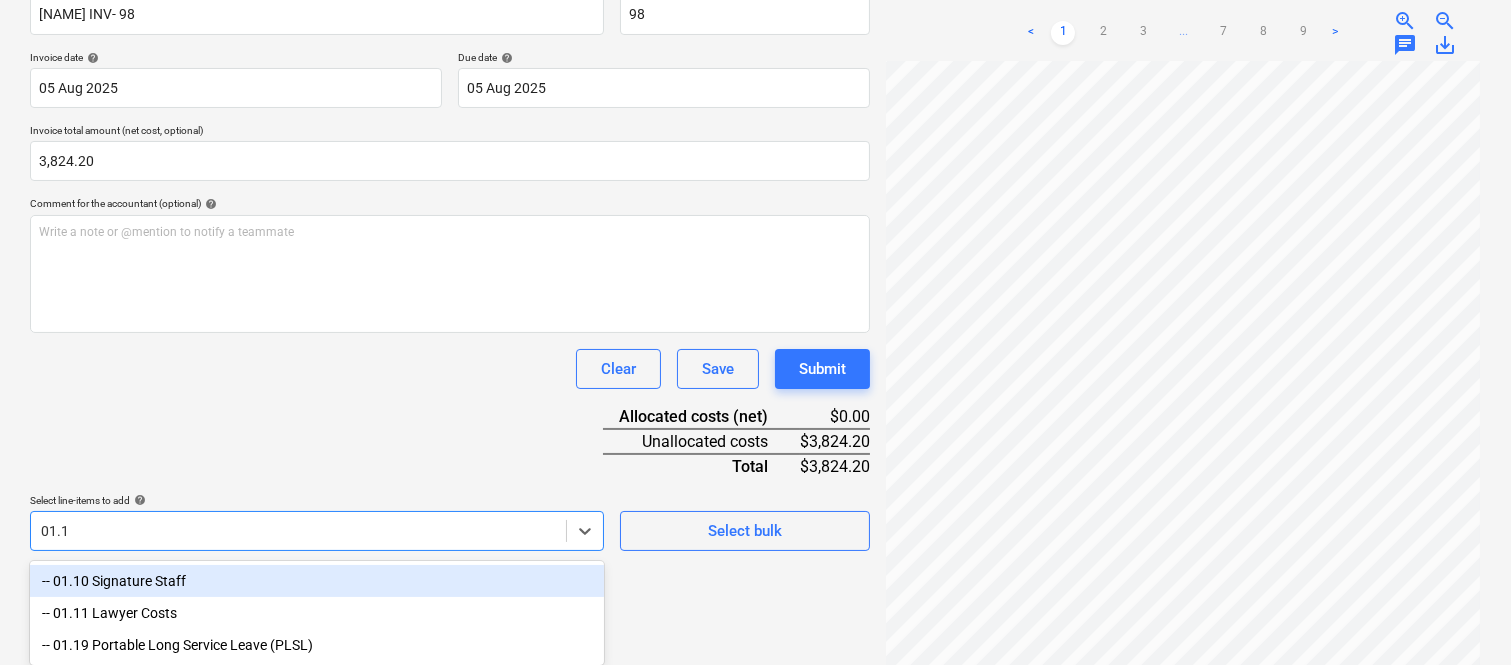 type on "01.10" 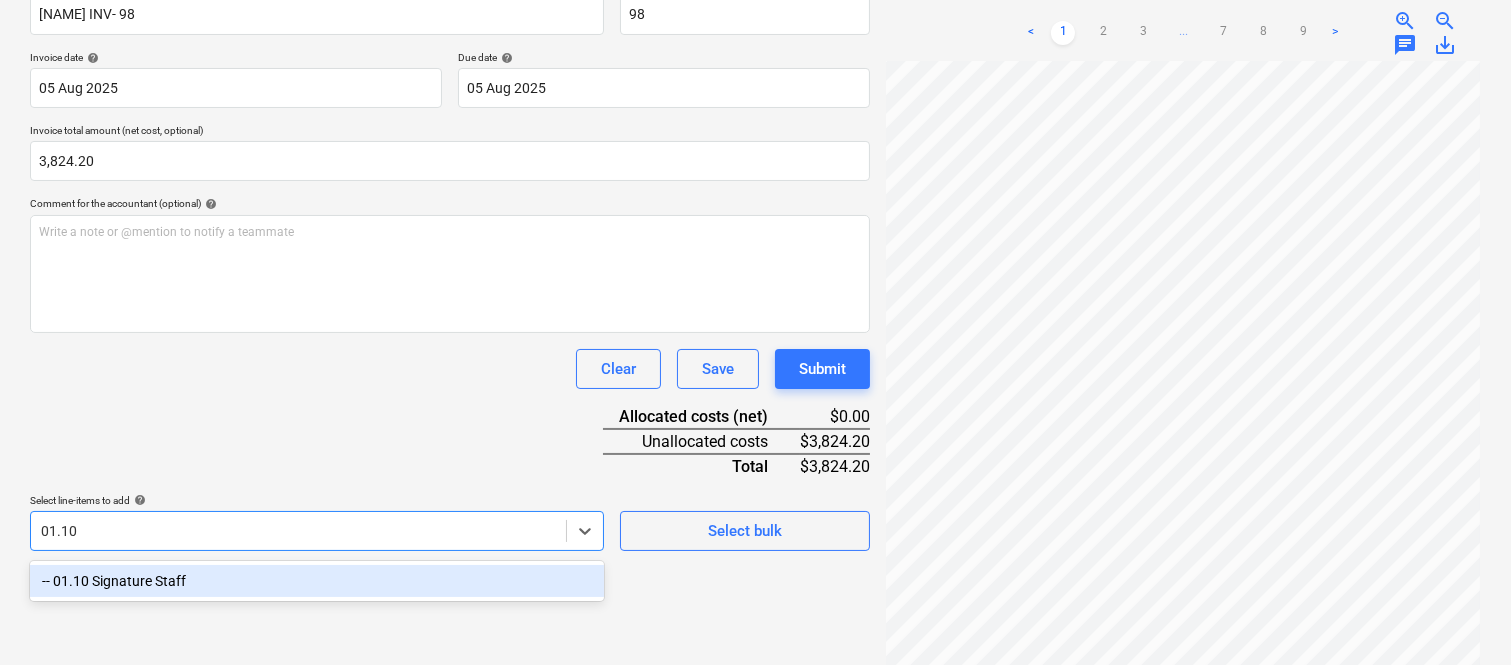 scroll, scrollTop: 285, scrollLeft: 0, axis: vertical 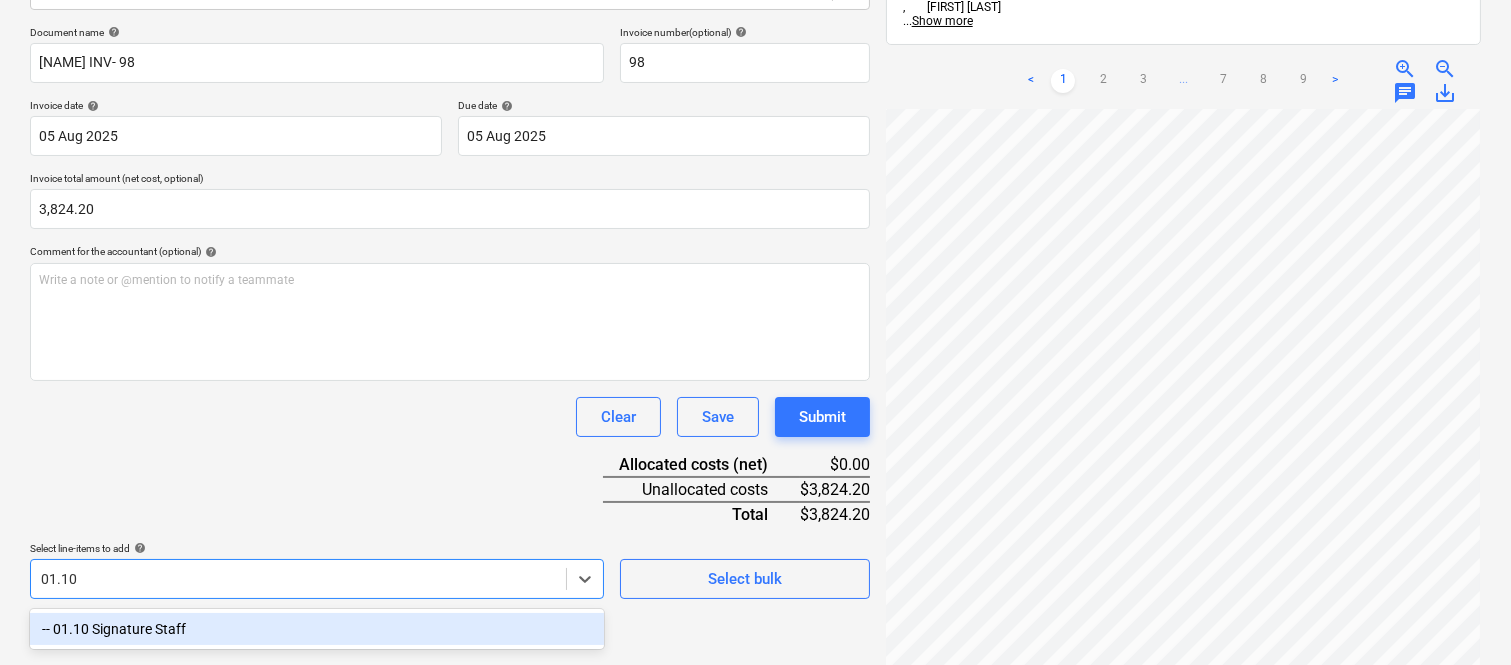 click on "--  01.10 Signature Staff" at bounding box center [317, 629] 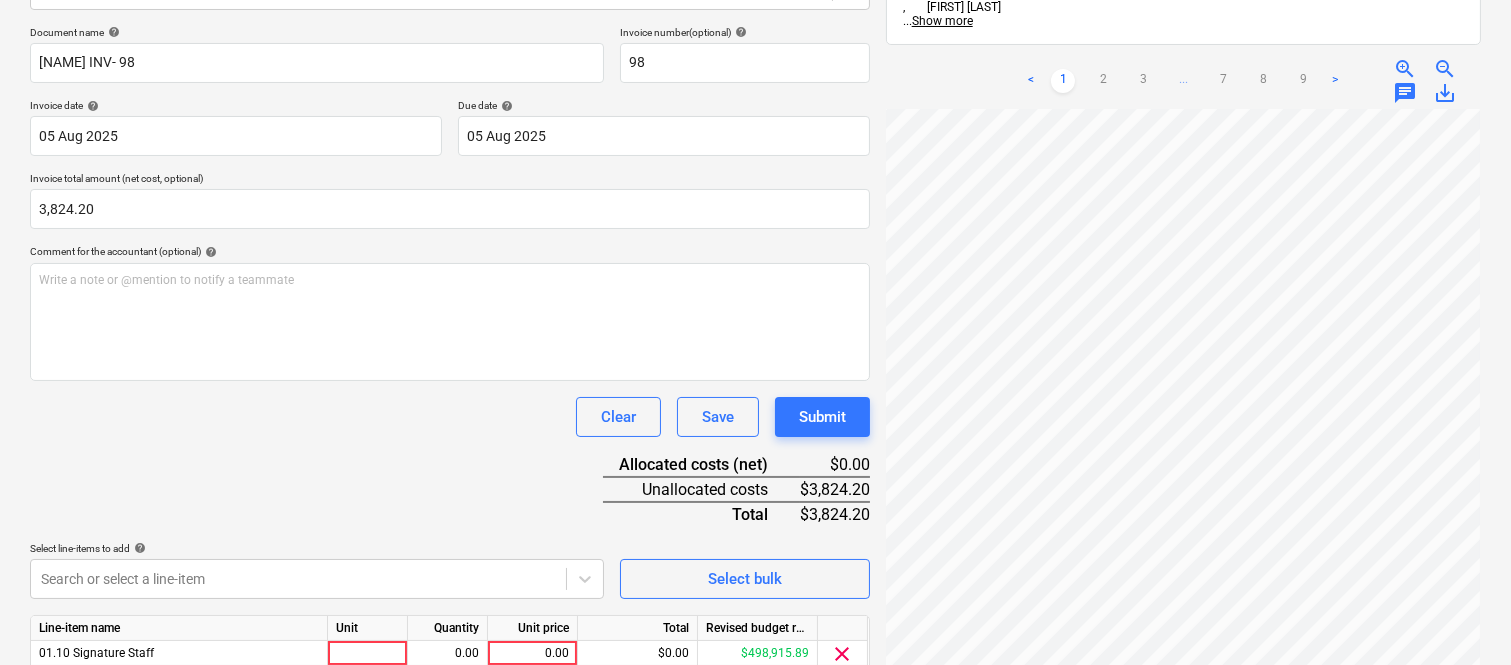click on "Document name help CAMERON BROWN INV- 98 Invoice number  (optional) help 98 Invoice date help 05 Aug 2025 05.08.2025 Press the down arrow key to interact with the calendar and
select a date. Press the question mark key to get the keyboard shortcuts for changing dates. Due date help 05 Aug 2025 05.08.2025 Press the down arrow key to interact with the calendar and
select a date. Press the question mark key to get the keyboard shortcuts for changing dates. Invoice total amount (net cost, optional) 3,824.20 Comment for the accountant (optional) help ﻿ Clear Save Submit Allocated costs (net) $0.00 Unallocated costs $3,824.20 Total $3,824.20 Select line-items to add help Search or select a line-item Select bulk Line-item name Unit Quantity Unit price Total Revised budget remaining 01.10 Signature Staff 0.00 0.00 $0.00 $498,915.89 clear Clear Save Submit" at bounding box center [450, 378] 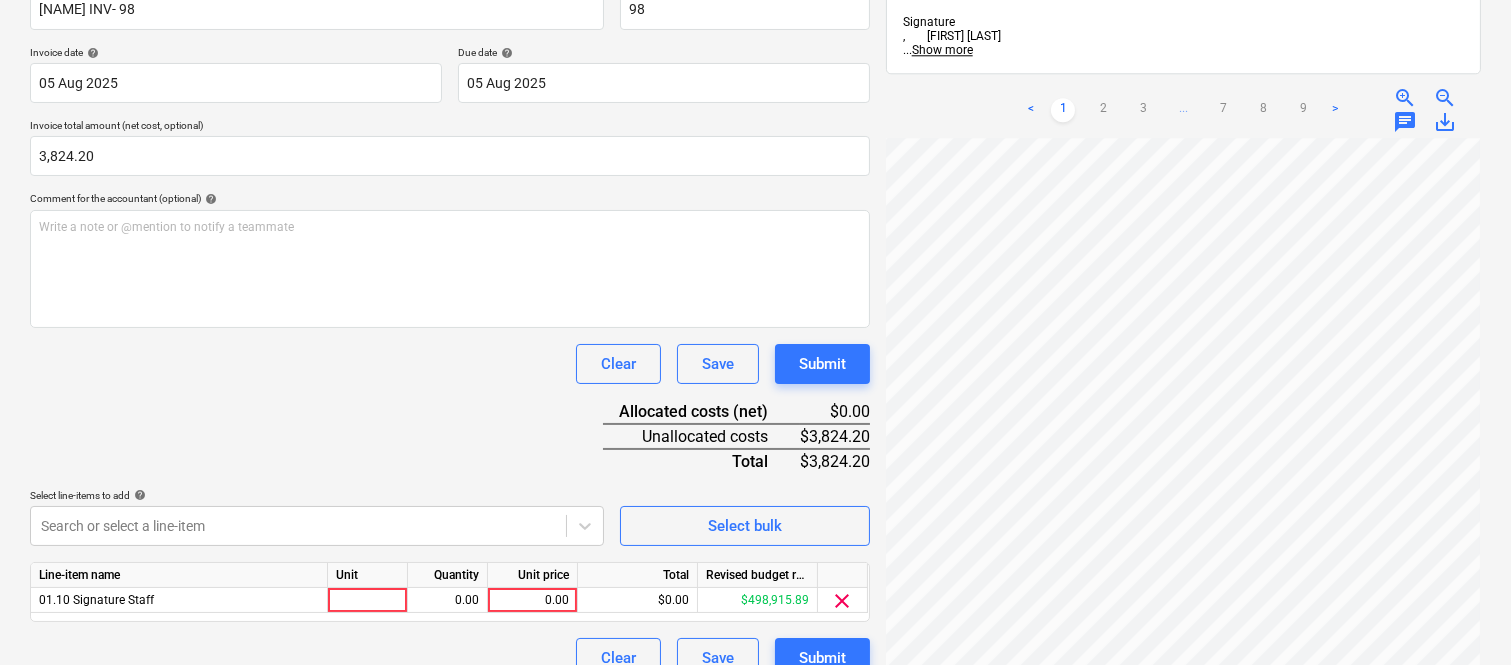 scroll, scrollTop: 367, scrollLeft: 0, axis: vertical 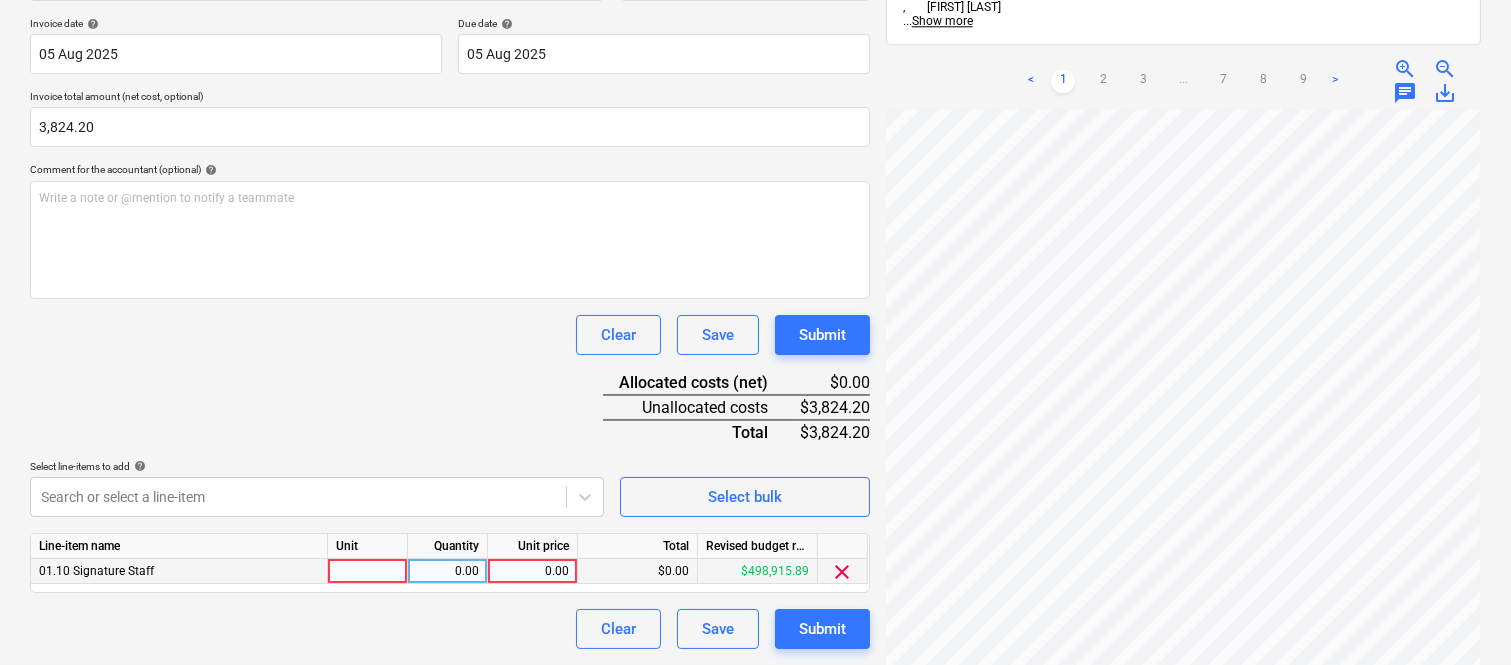 click at bounding box center (368, 571) 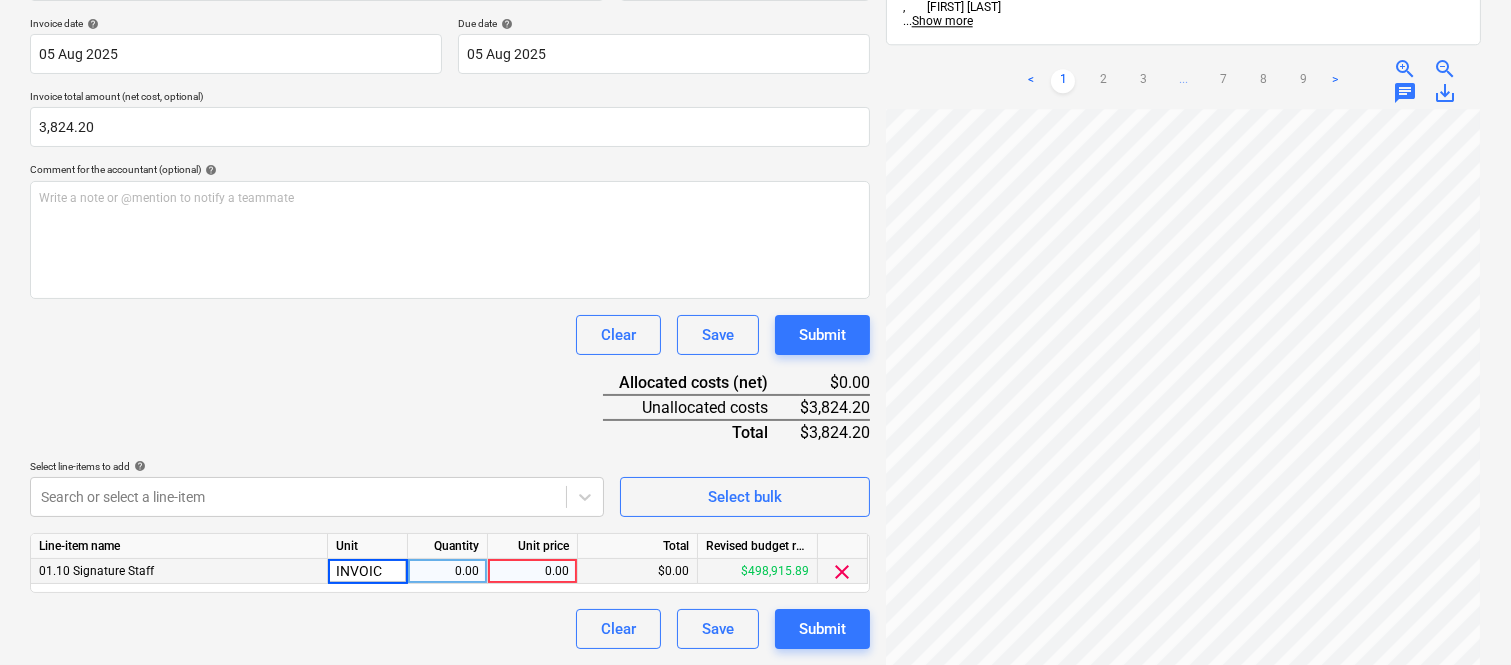 type on "INVOICE" 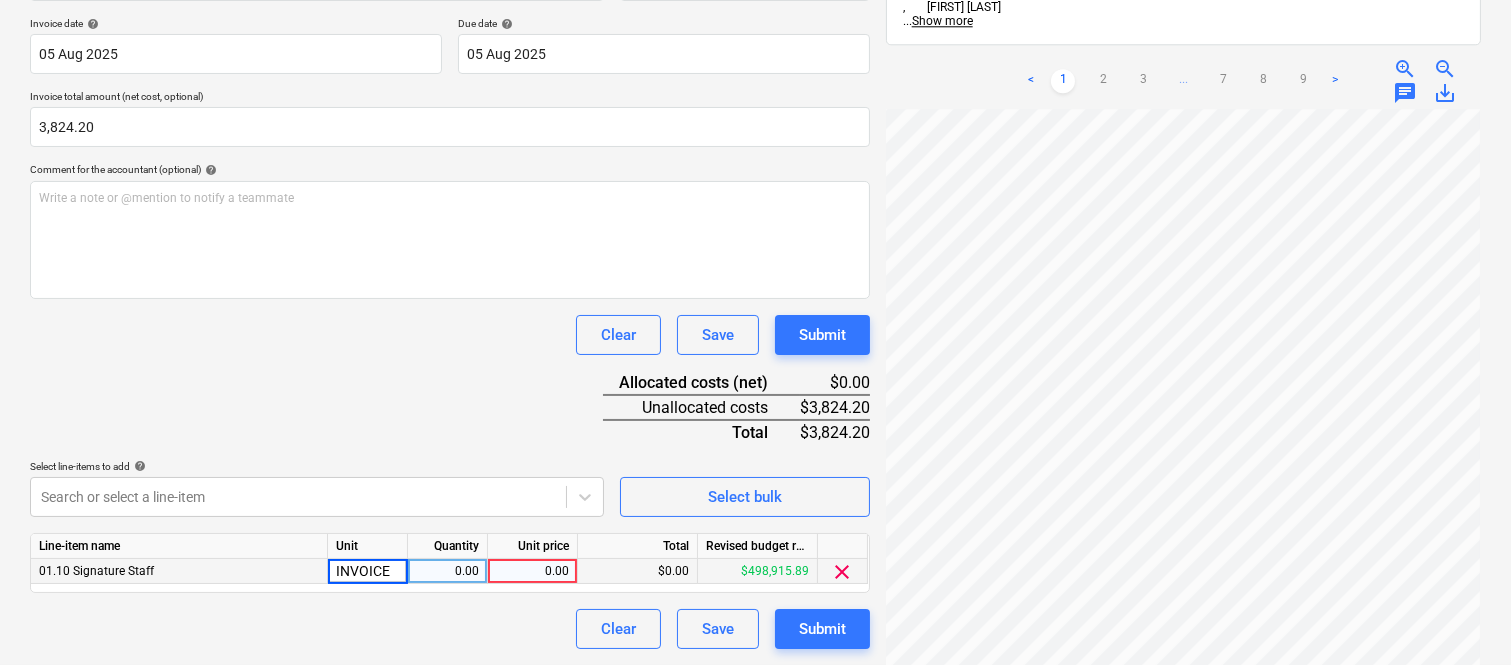 click on "0.00" at bounding box center [447, 571] 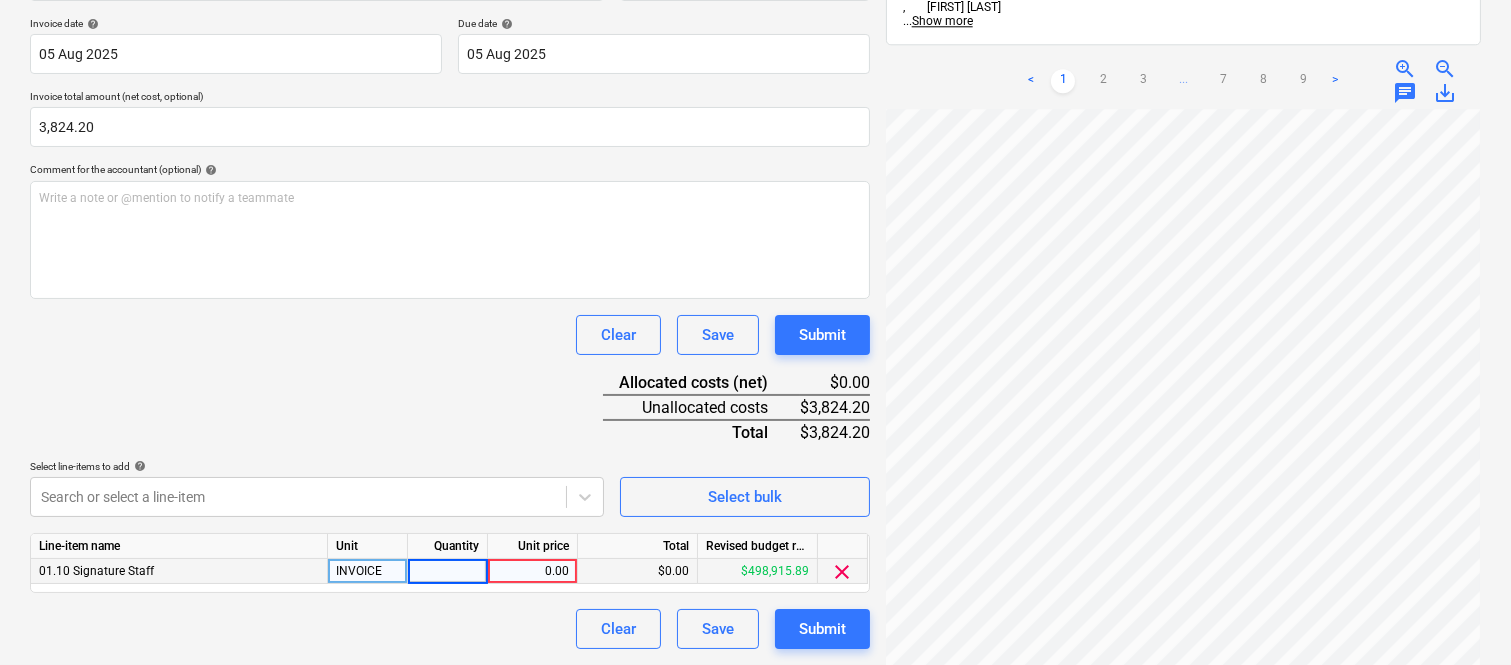 type on "1" 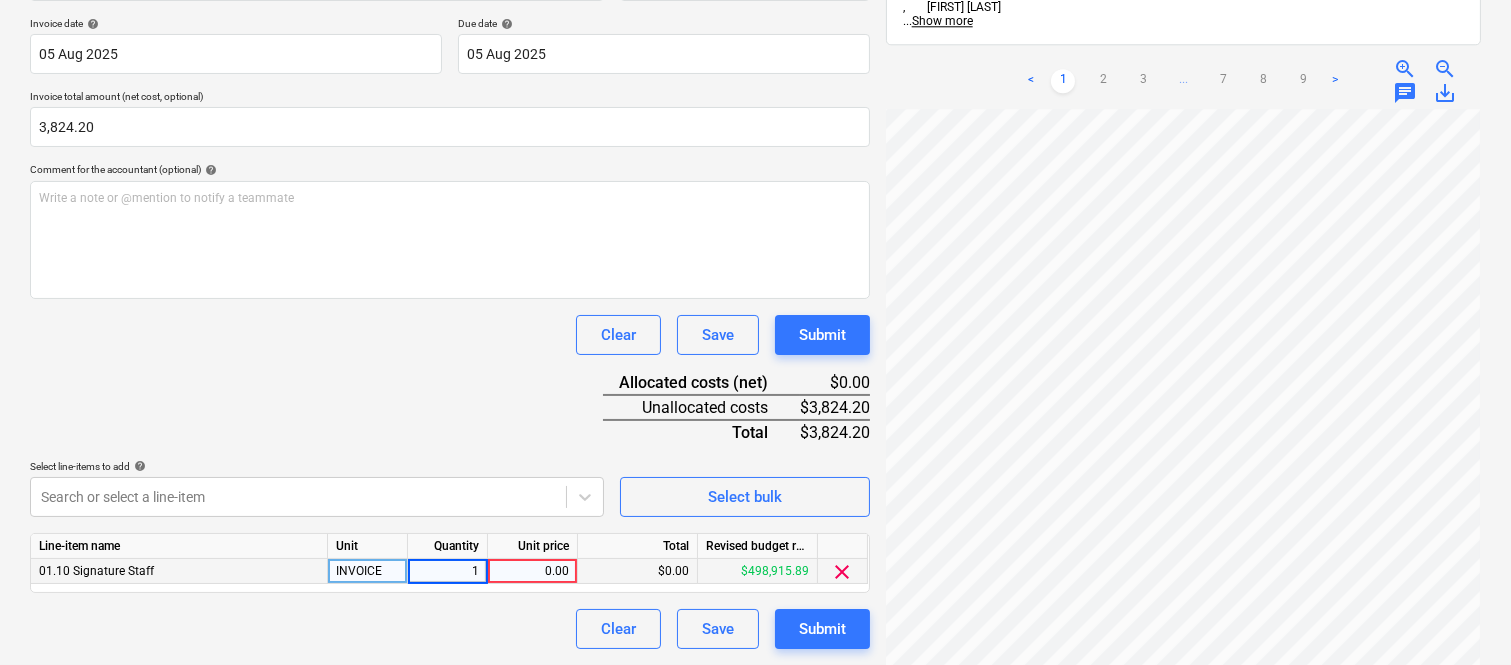 click on "0.00" at bounding box center [532, 571] 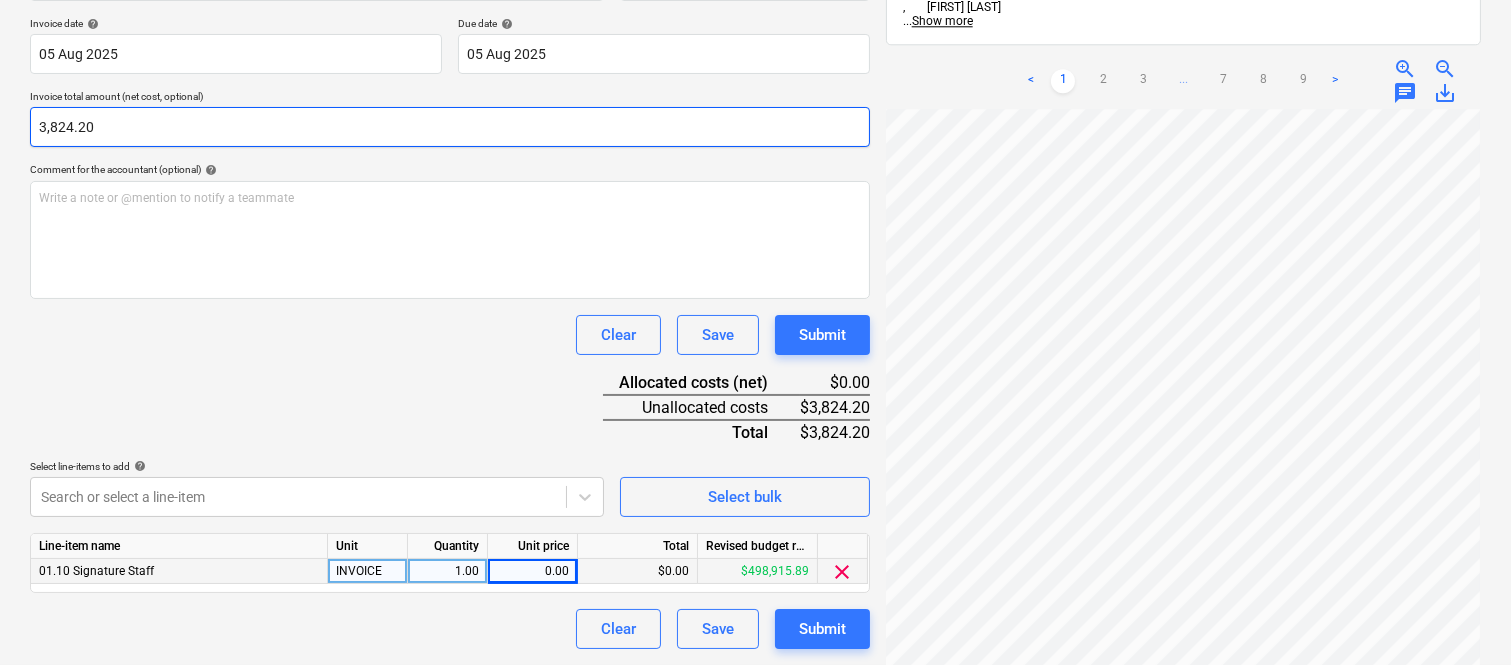 click on "3,824.20" at bounding box center (450, 127) 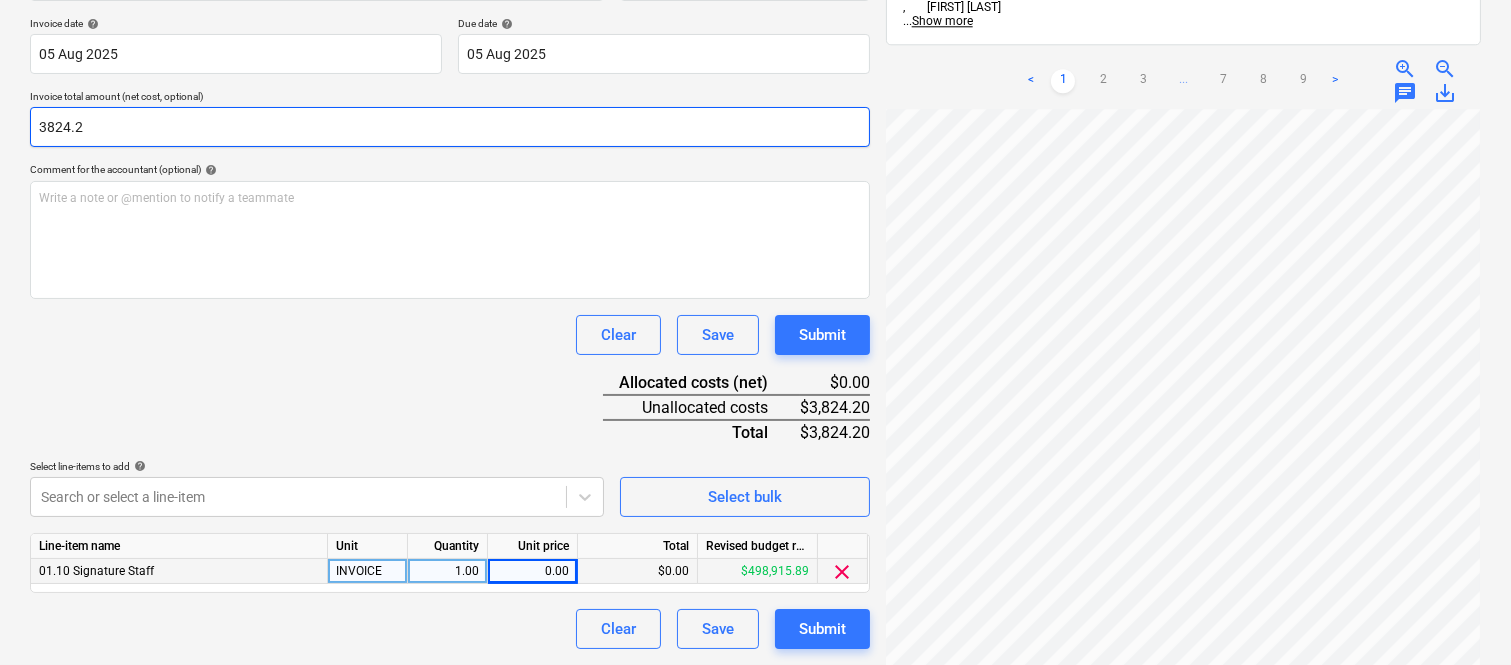 click on "3824.2" at bounding box center (450, 127) 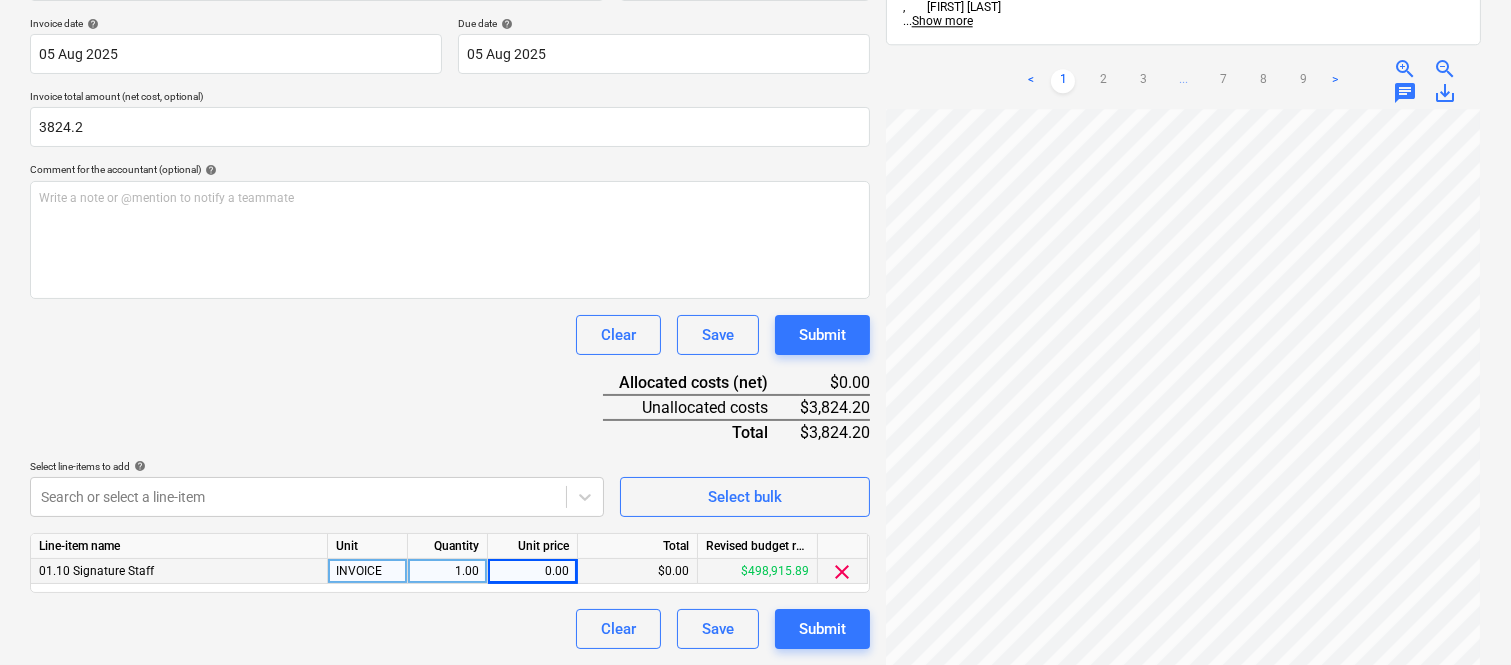 type on "3,824.20" 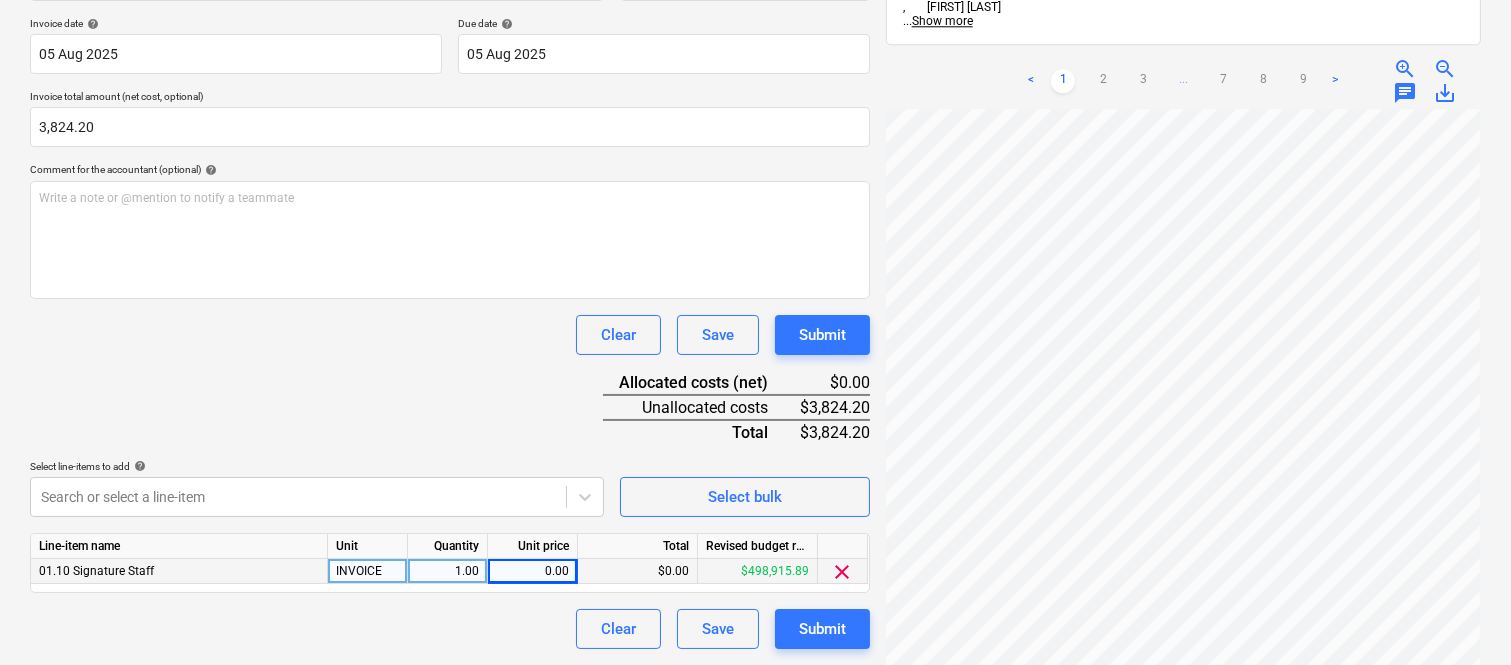 click on "0.00" at bounding box center [532, 571] 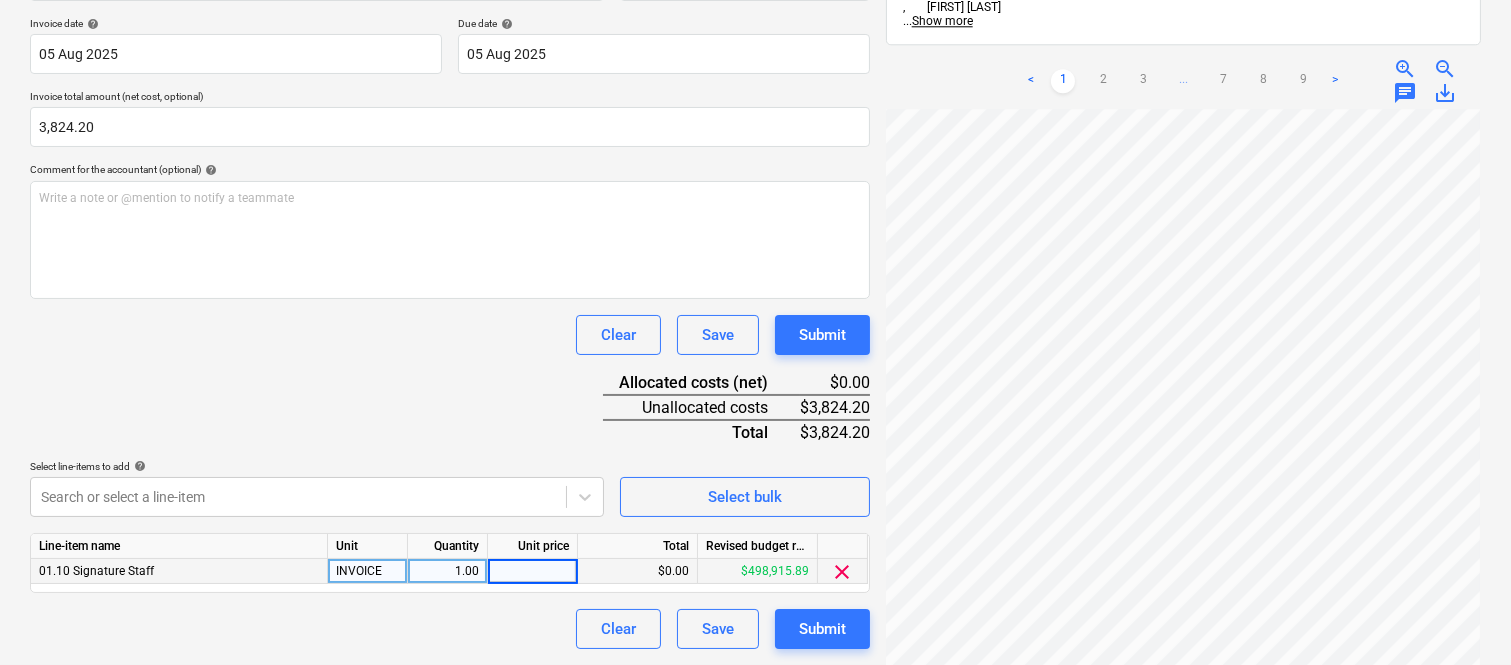 type on "3824.2" 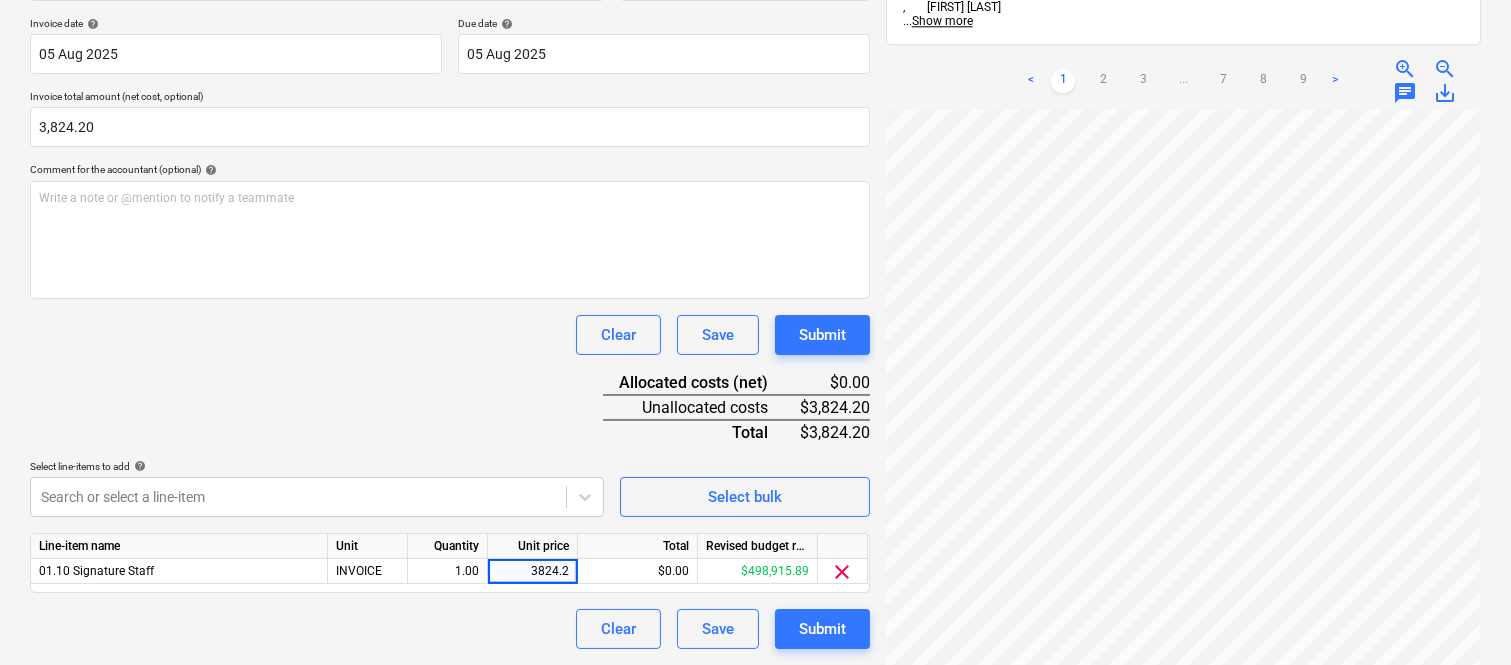 click on "Clear Save Submit" at bounding box center (450, 629) 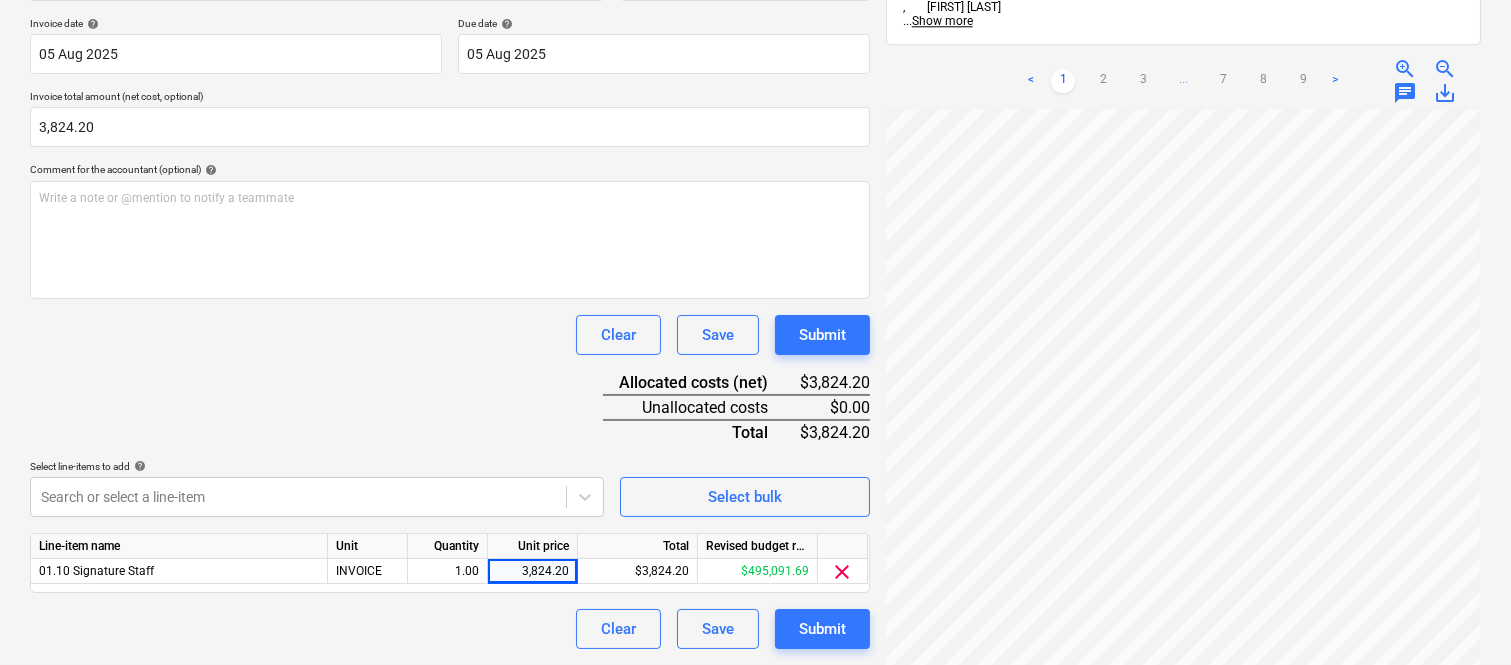 scroll, scrollTop: 0, scrollLeft: 0, axis: both 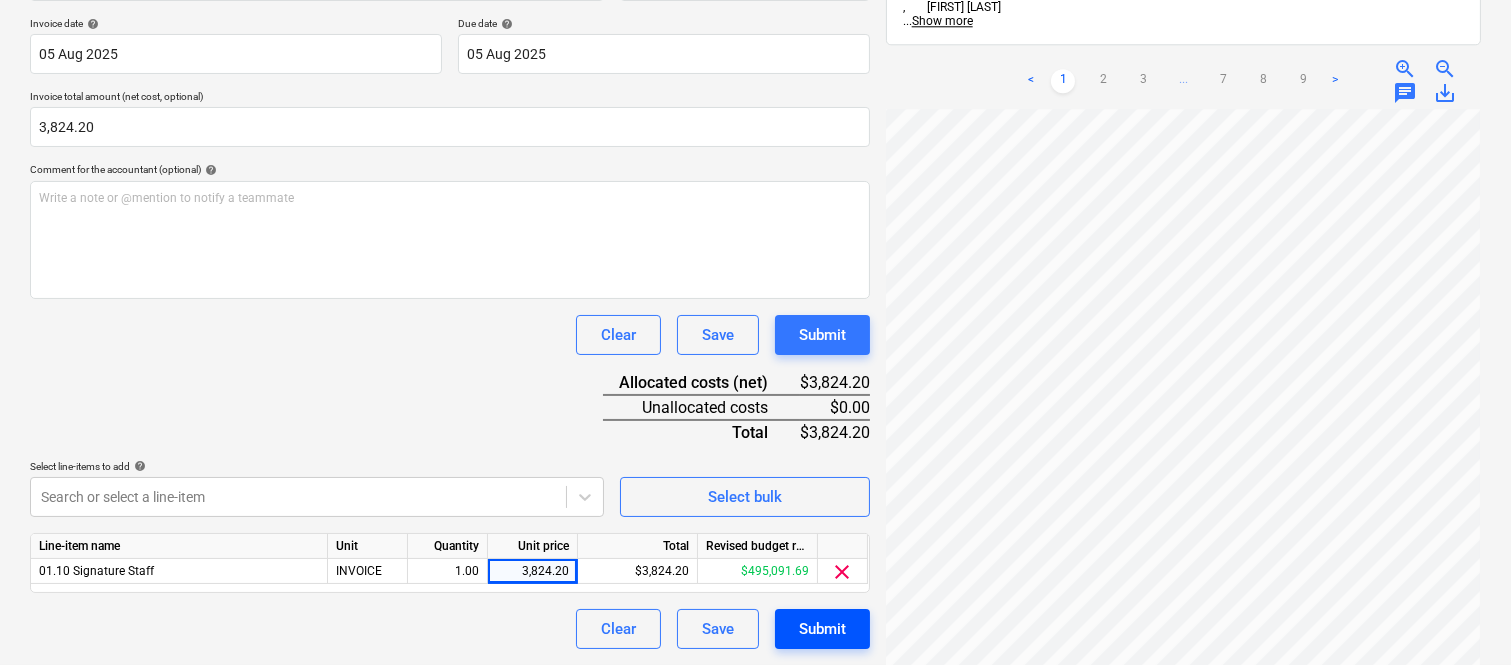 click on "Submit" at bounding box center [822, 629] 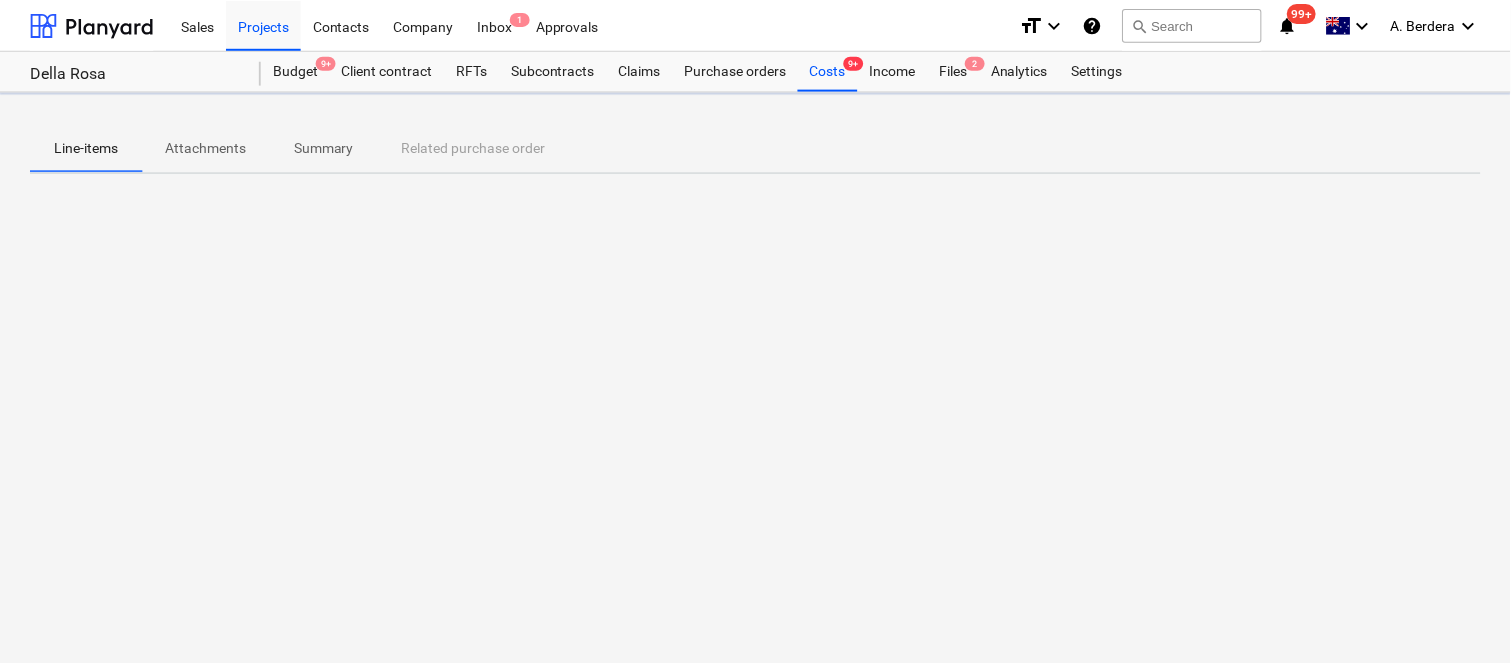 scroll, scrollTop: 0, scrollLeft: 0, axis: both 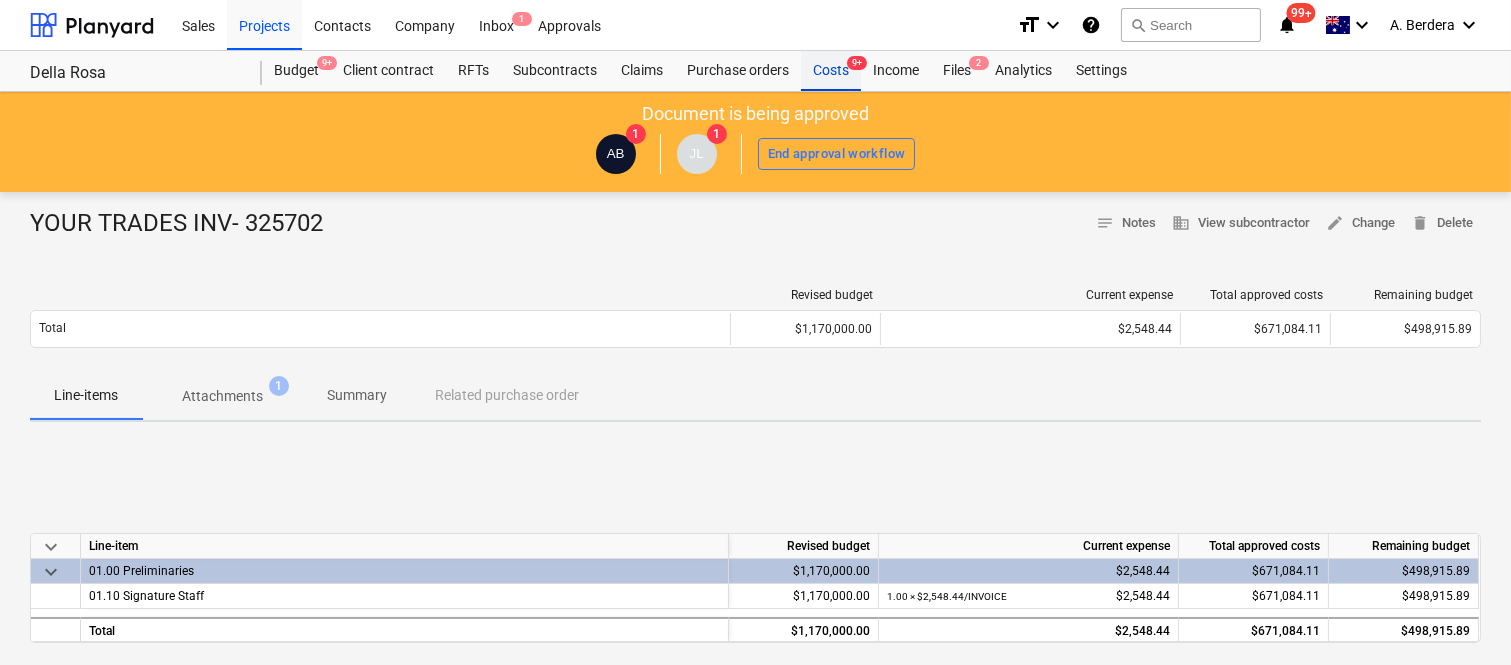 click on "Costs 9+" at bounding box center (831, 71) 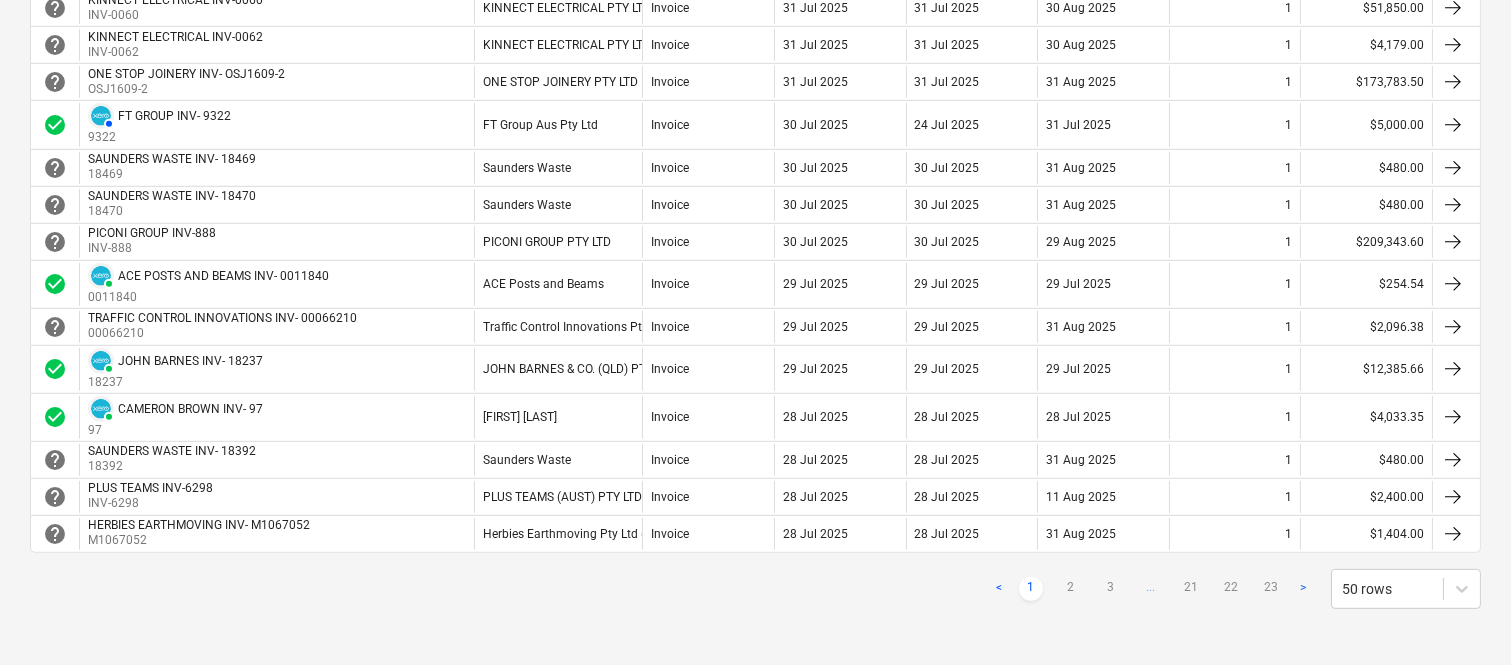 scroll, scrollTop: 1825, scrollLeft: 0, axis: vertical 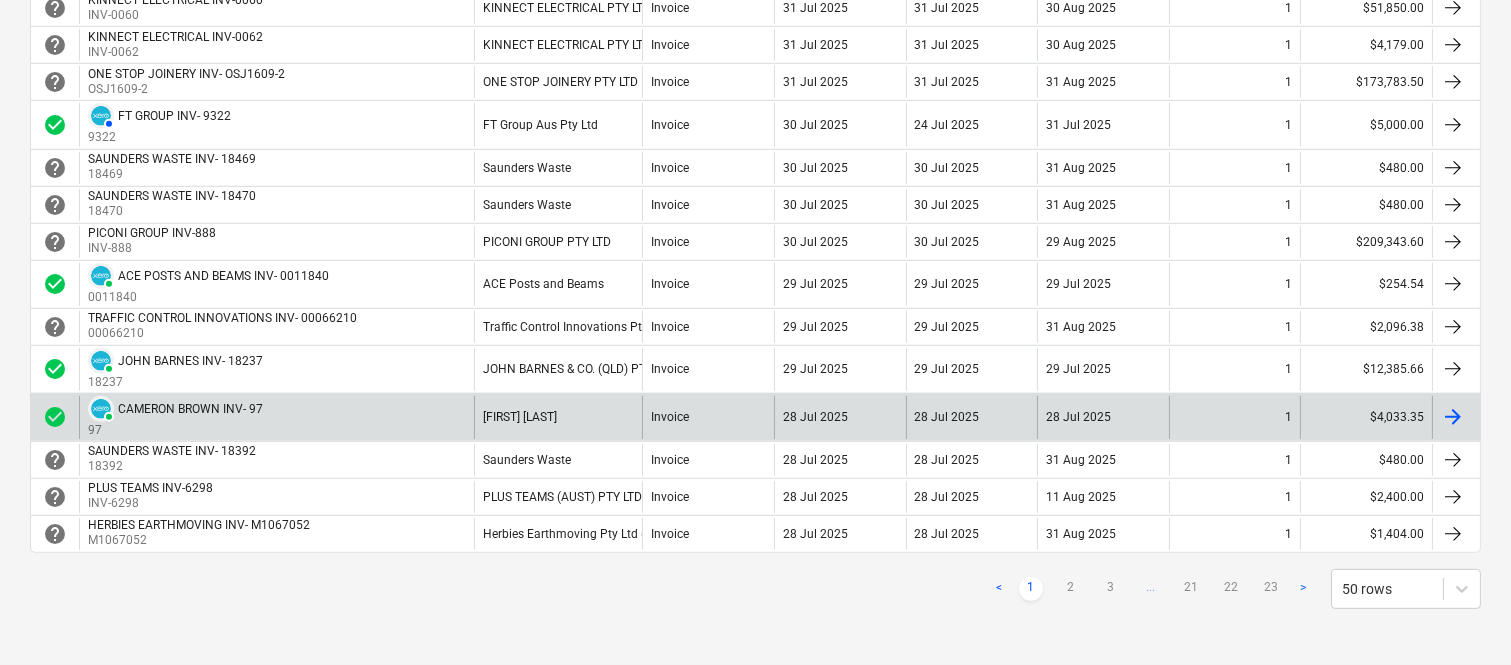 click on "[NAME]" at bounding box center (558, 417) 